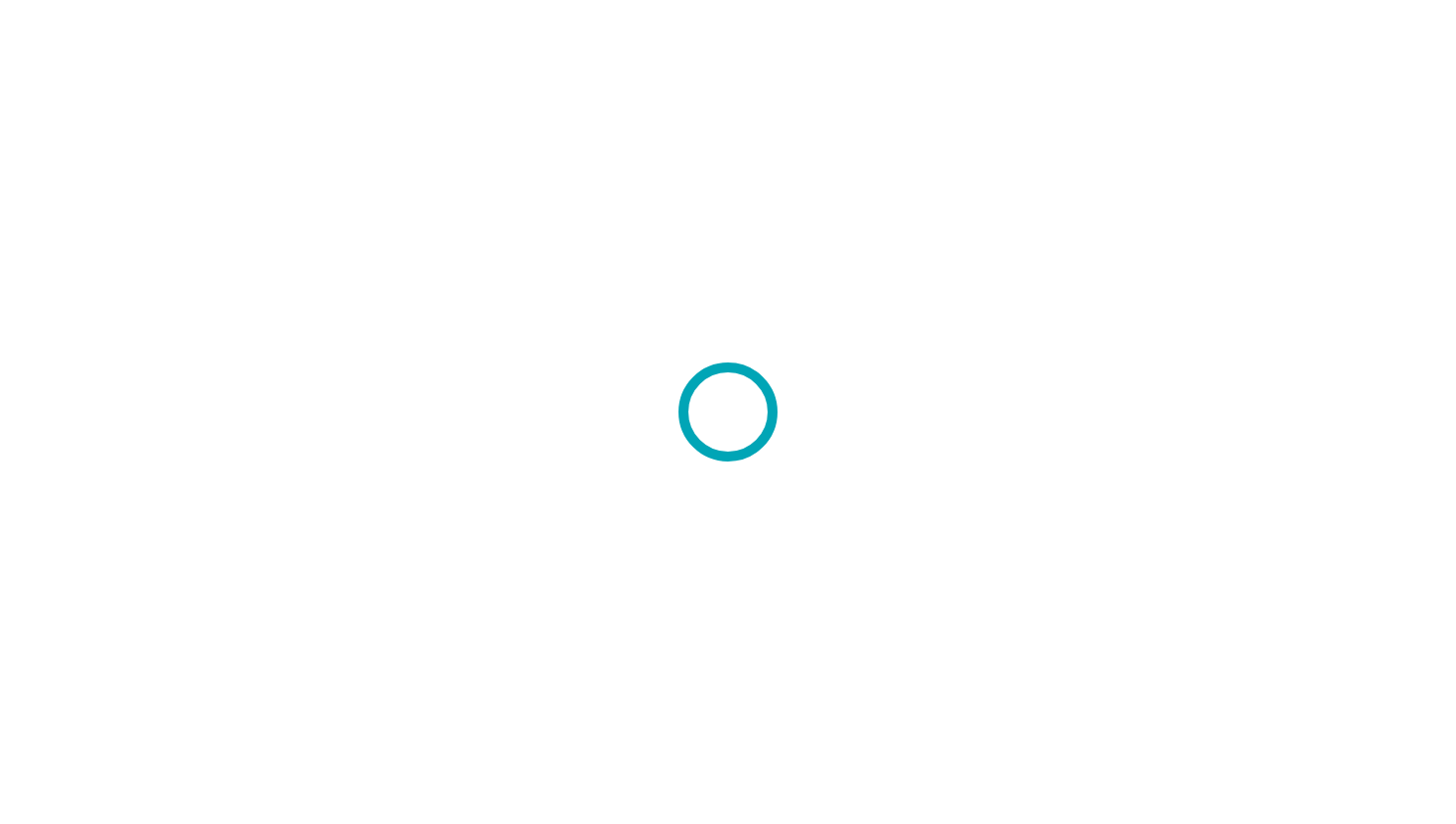 scroll, scrollTop: 0, scrollLeft: 0, axis: both 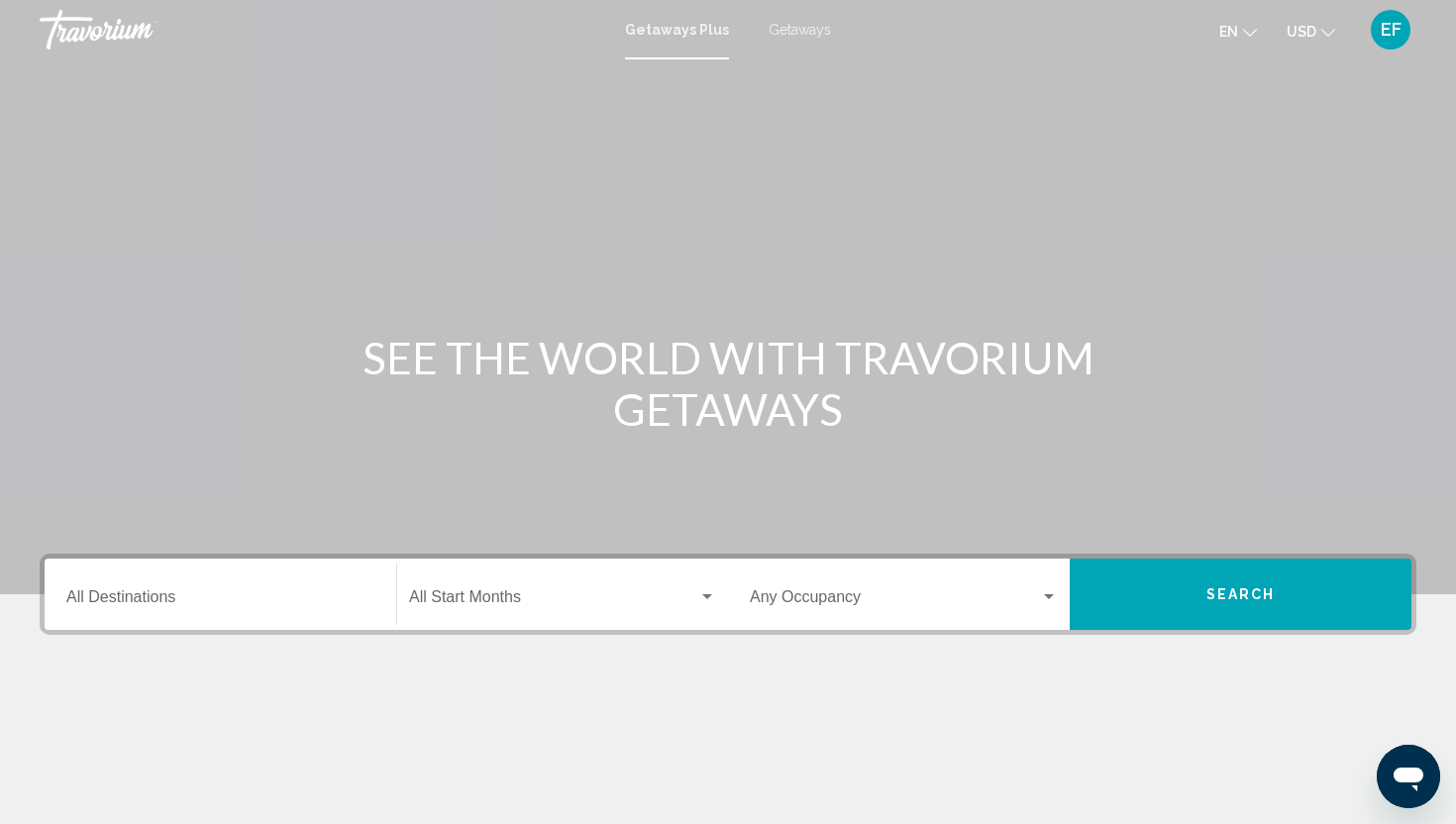 click on "Getaways" at bounding box center [799, 30] 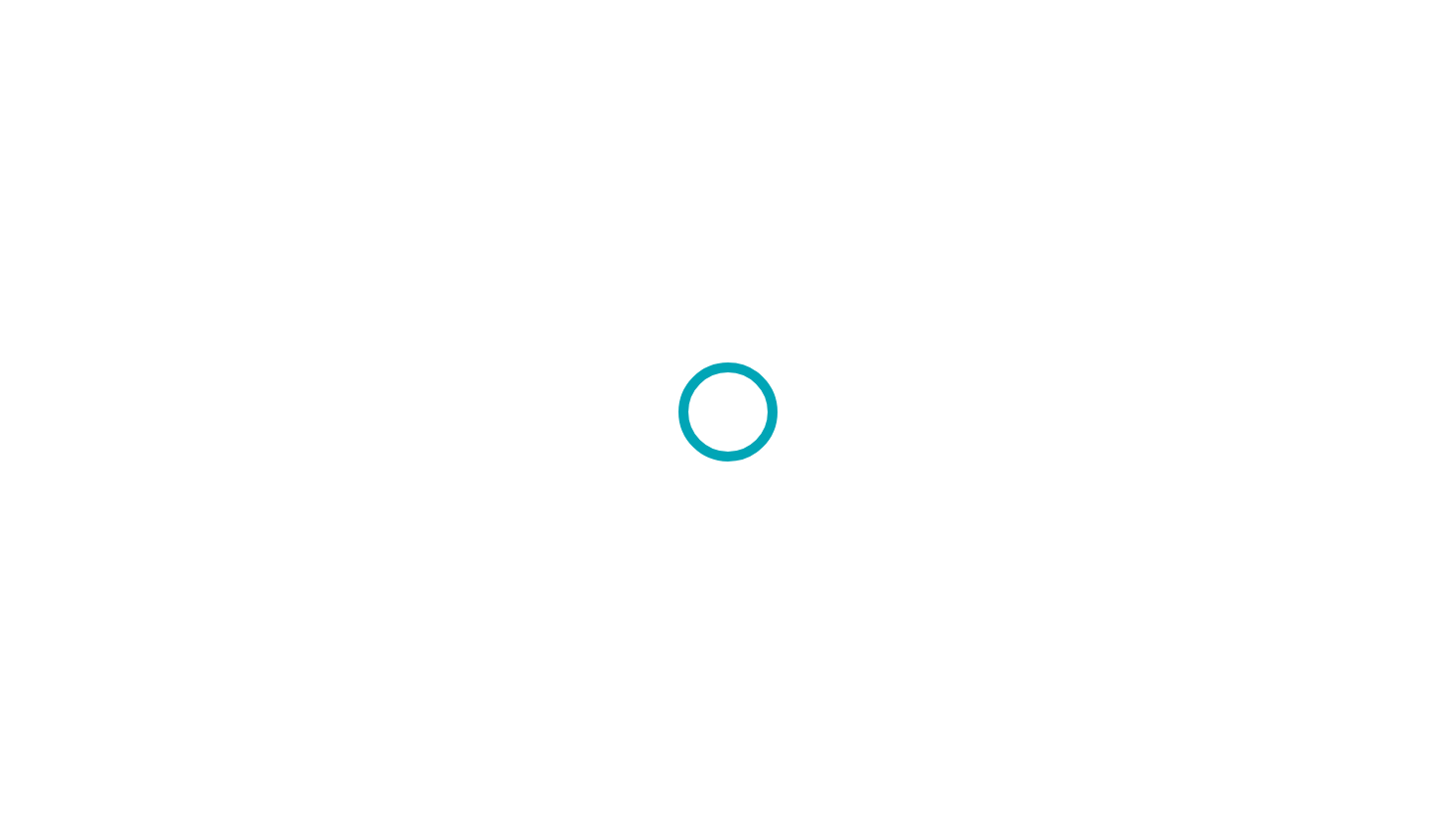 scroll, scrollTop: 0, scrollLeft: 0, axis: both 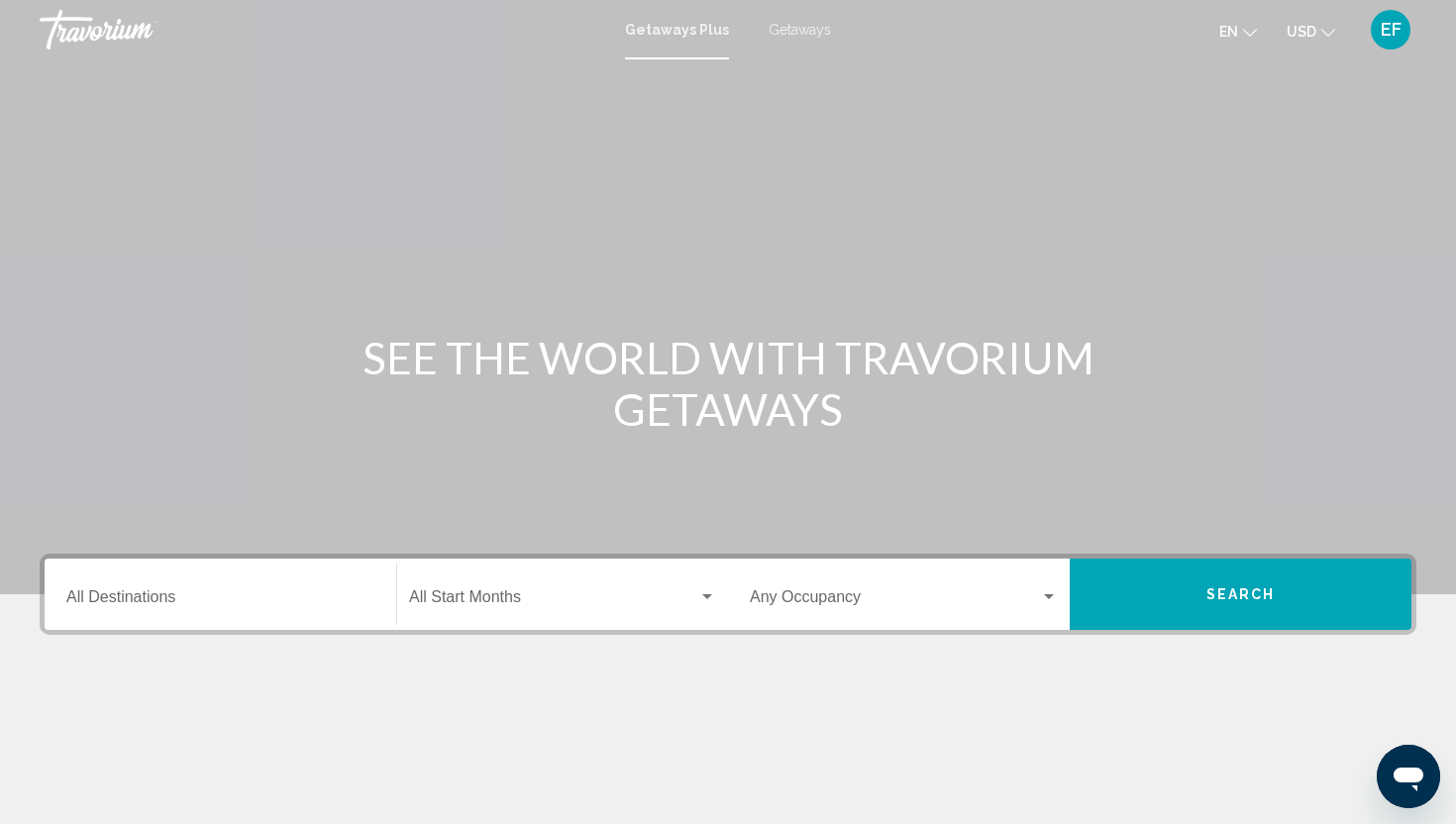 click on "Destination All Destinations" at bounding box center [220, 601] 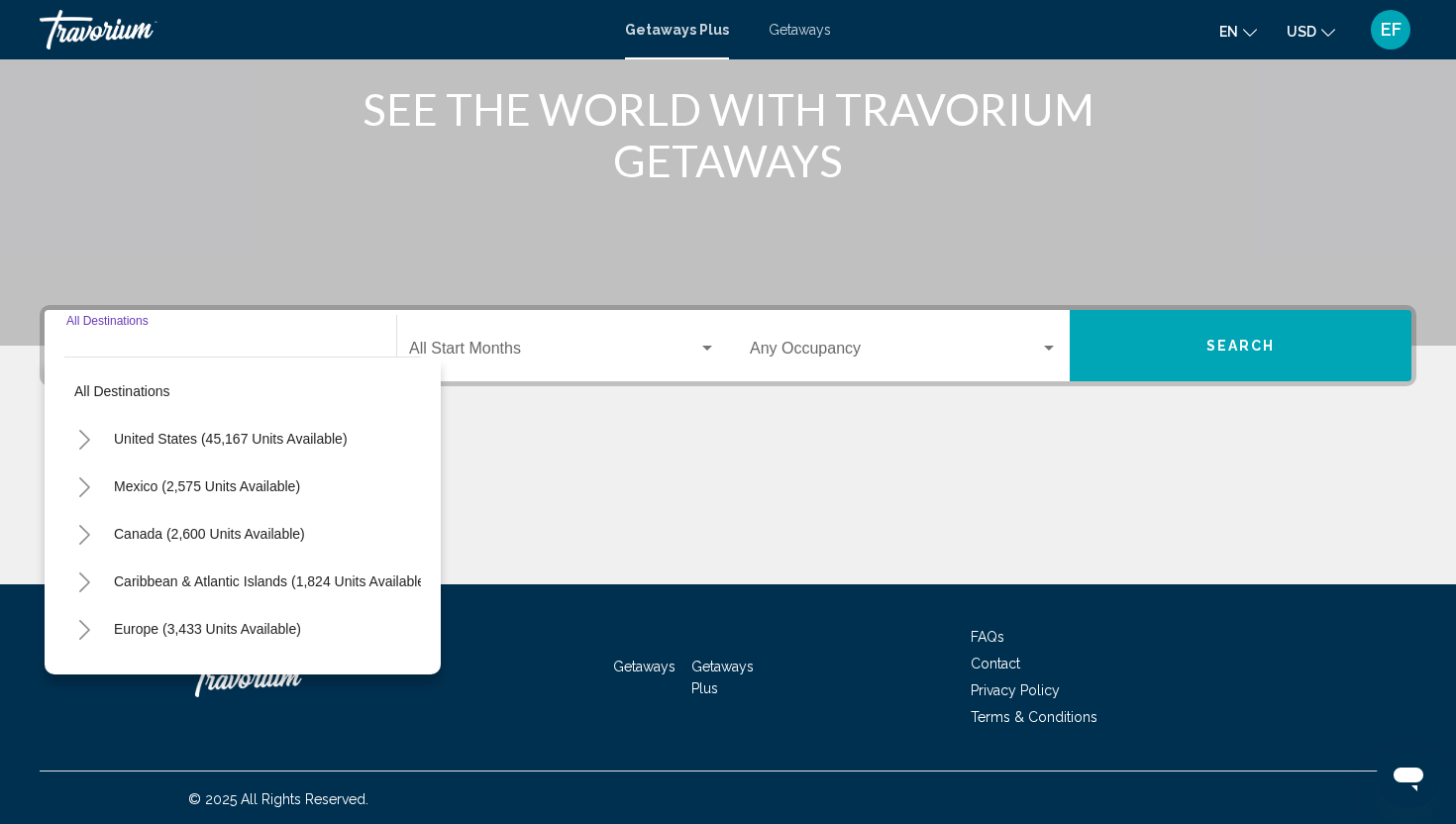 scroll, scrollTop: 252, scrollLeft: 0, axis: vertical 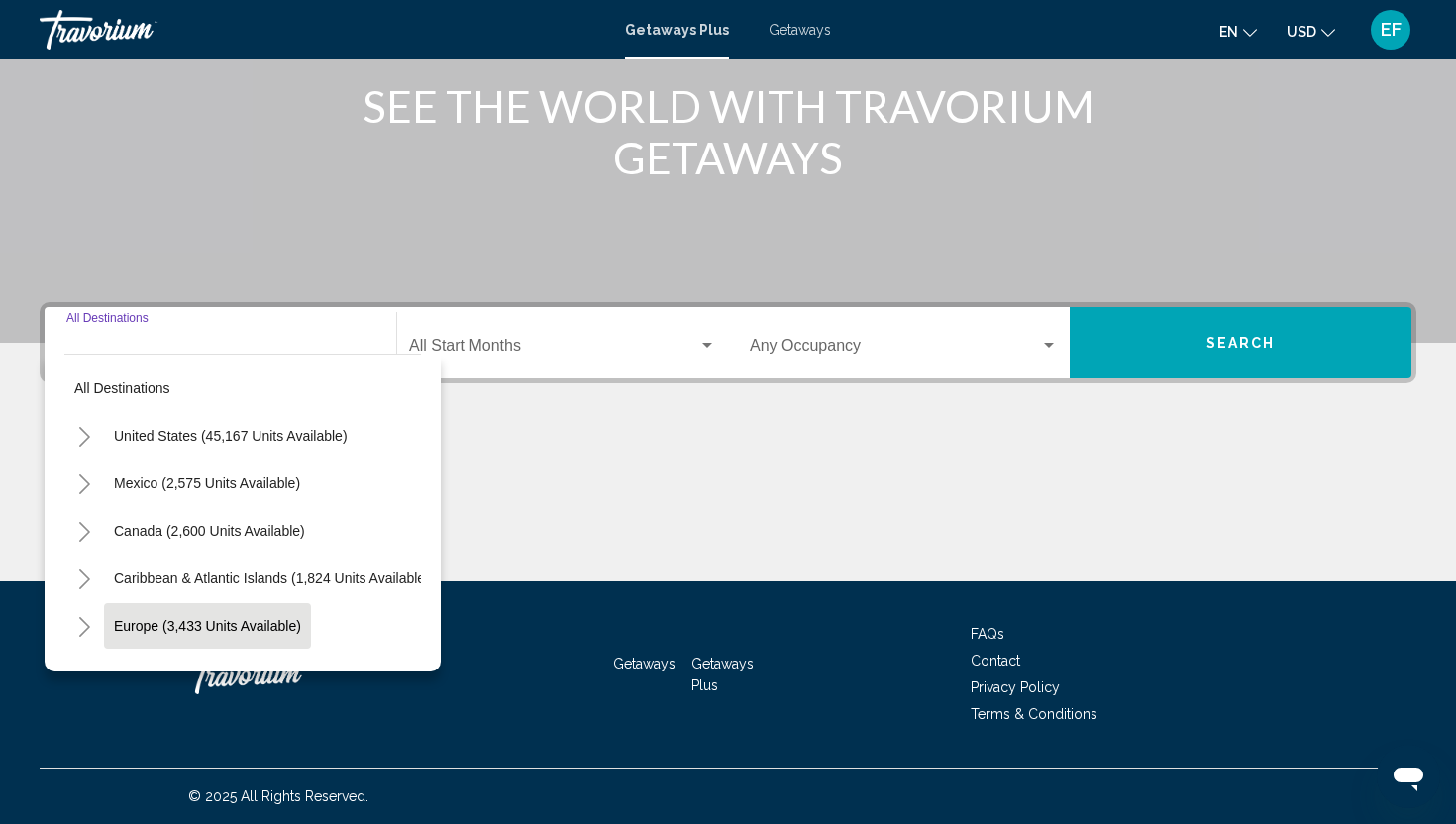 click on "Europe (3,433 units available)" at bounding box center (206, 673) 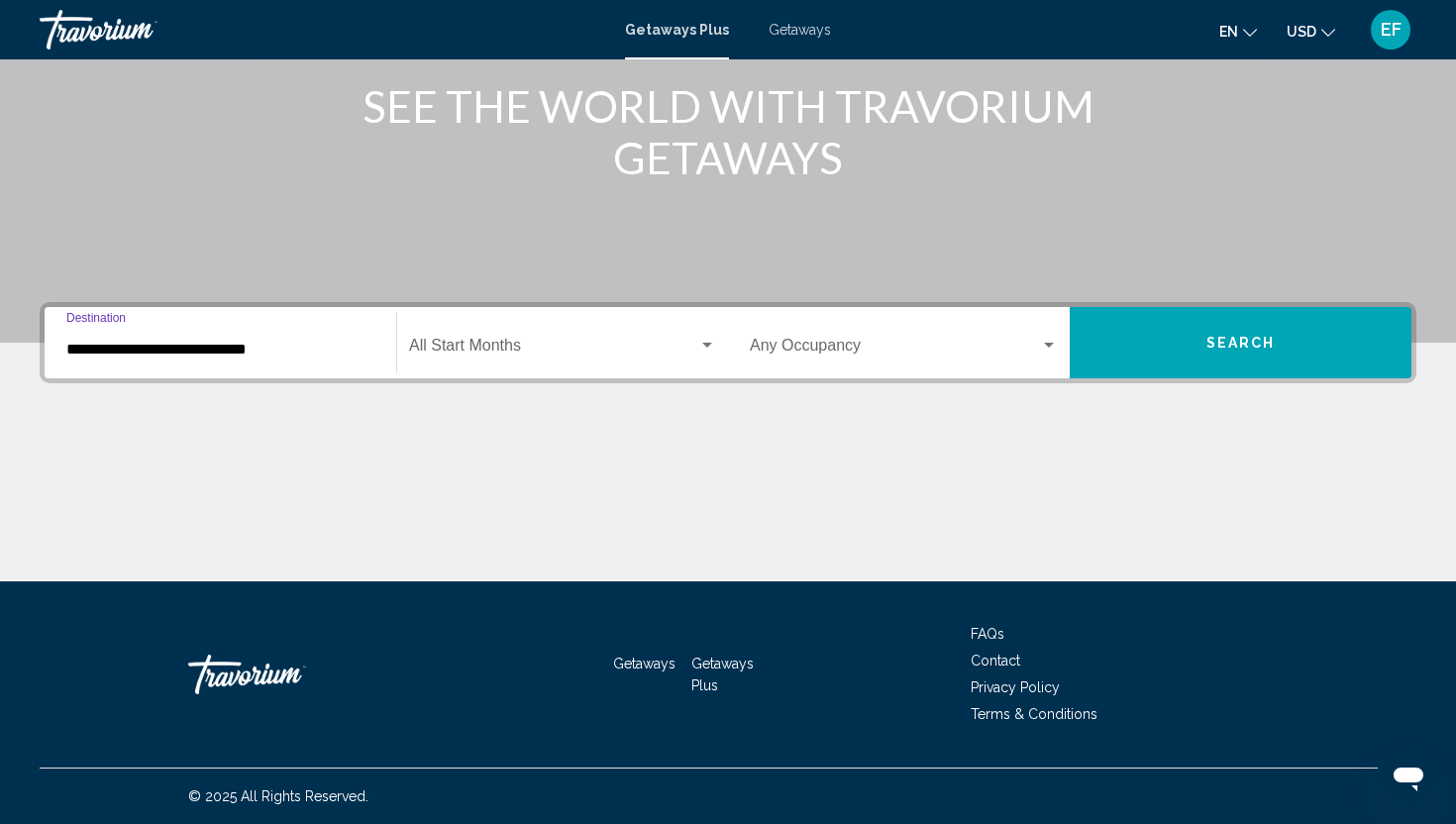 click at bounding box center [554, 350] 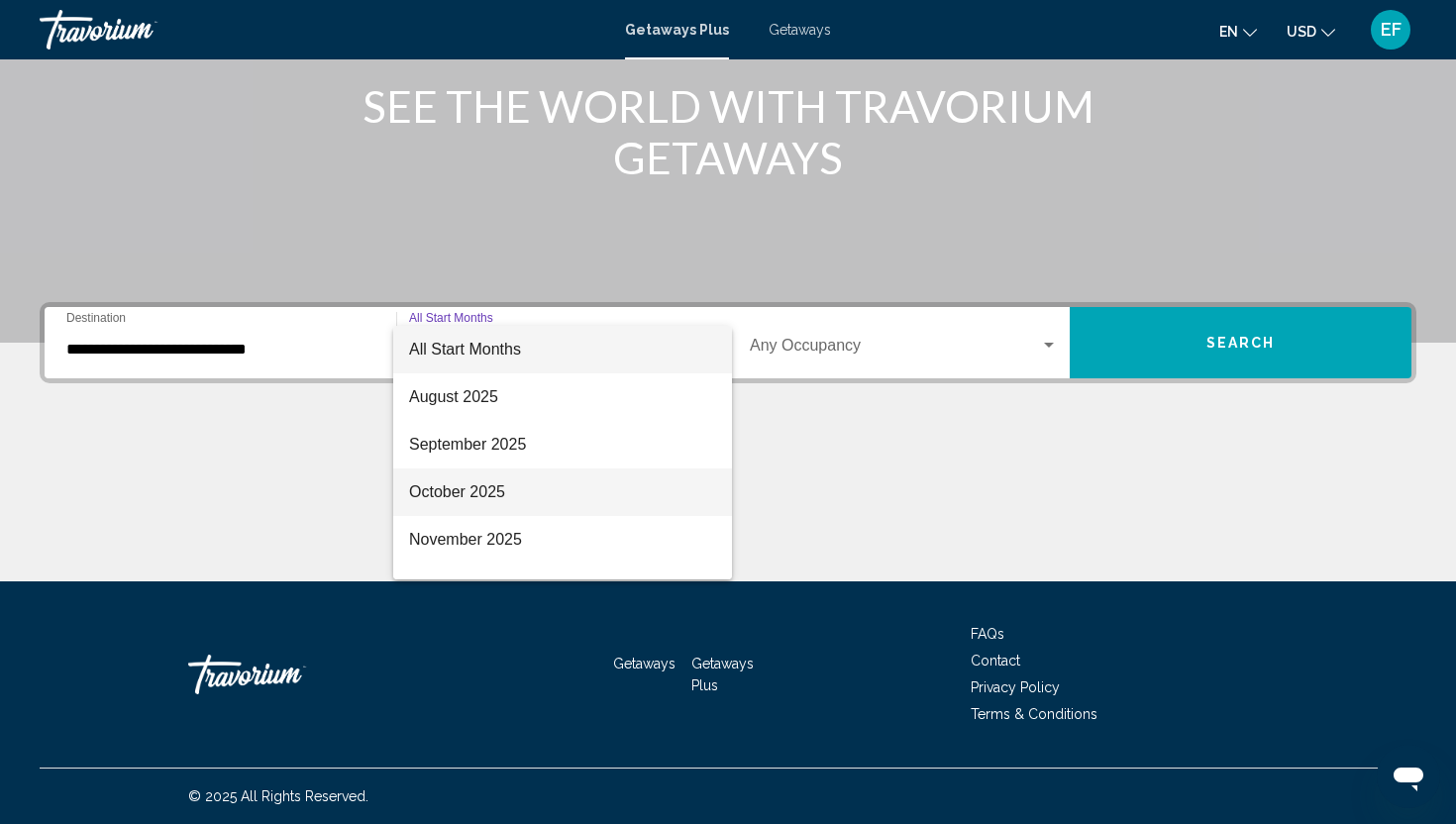 click on "October 2025" at bounding box center [563, 492] 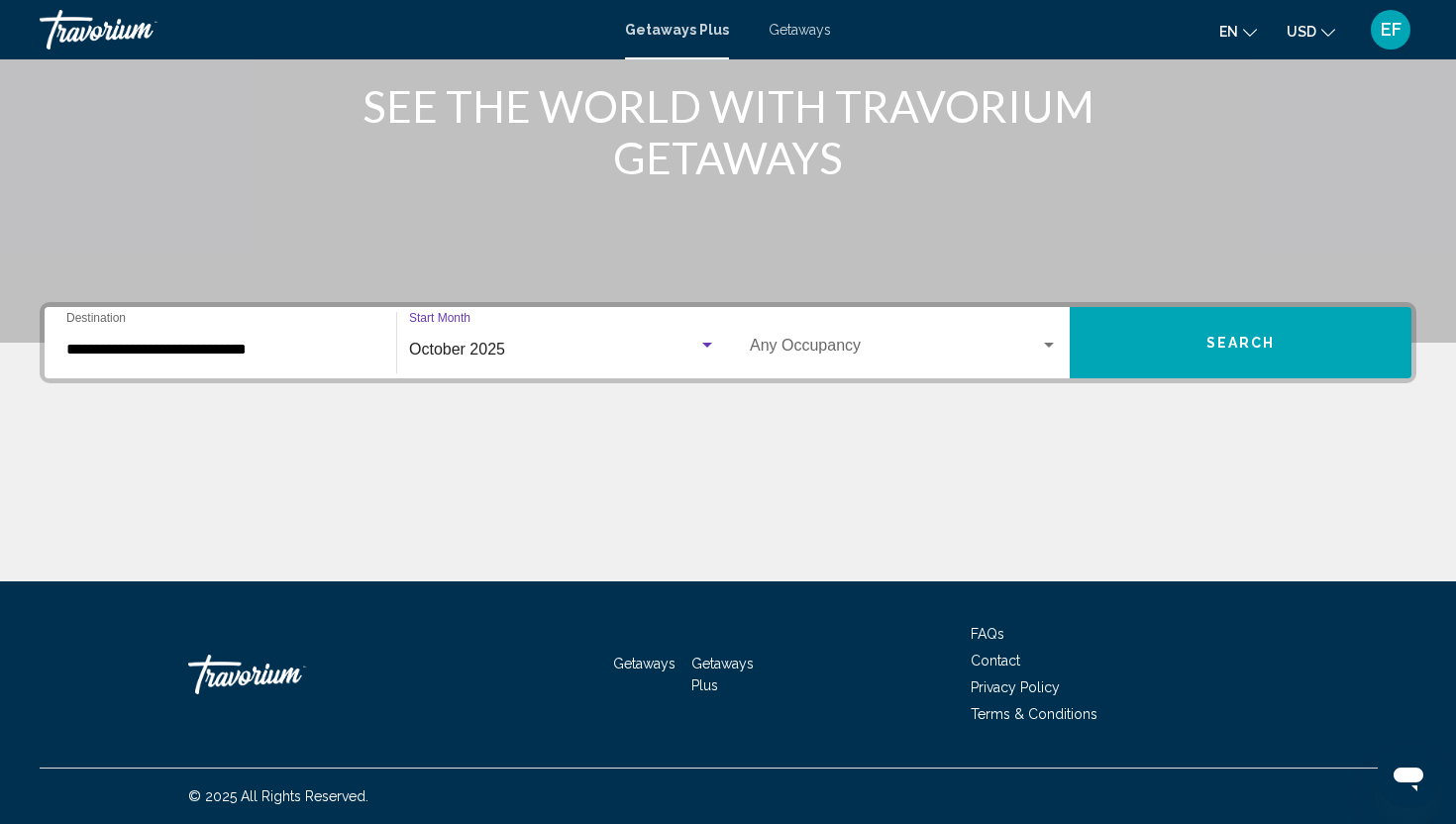 click at bounding box center (903, 350) 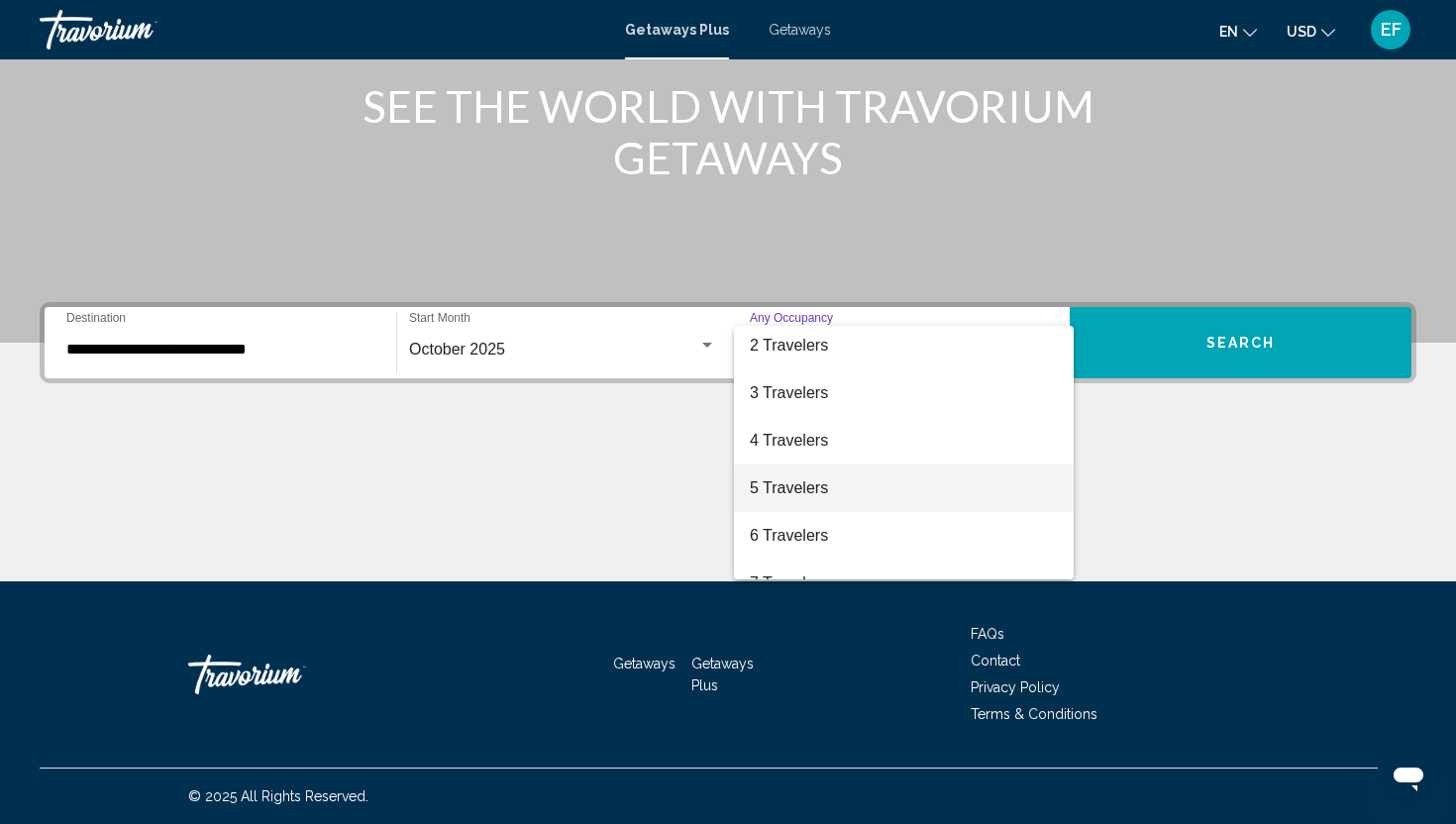 scroll, scrollTop: 55, scrollLeft: 0, axis: vertical 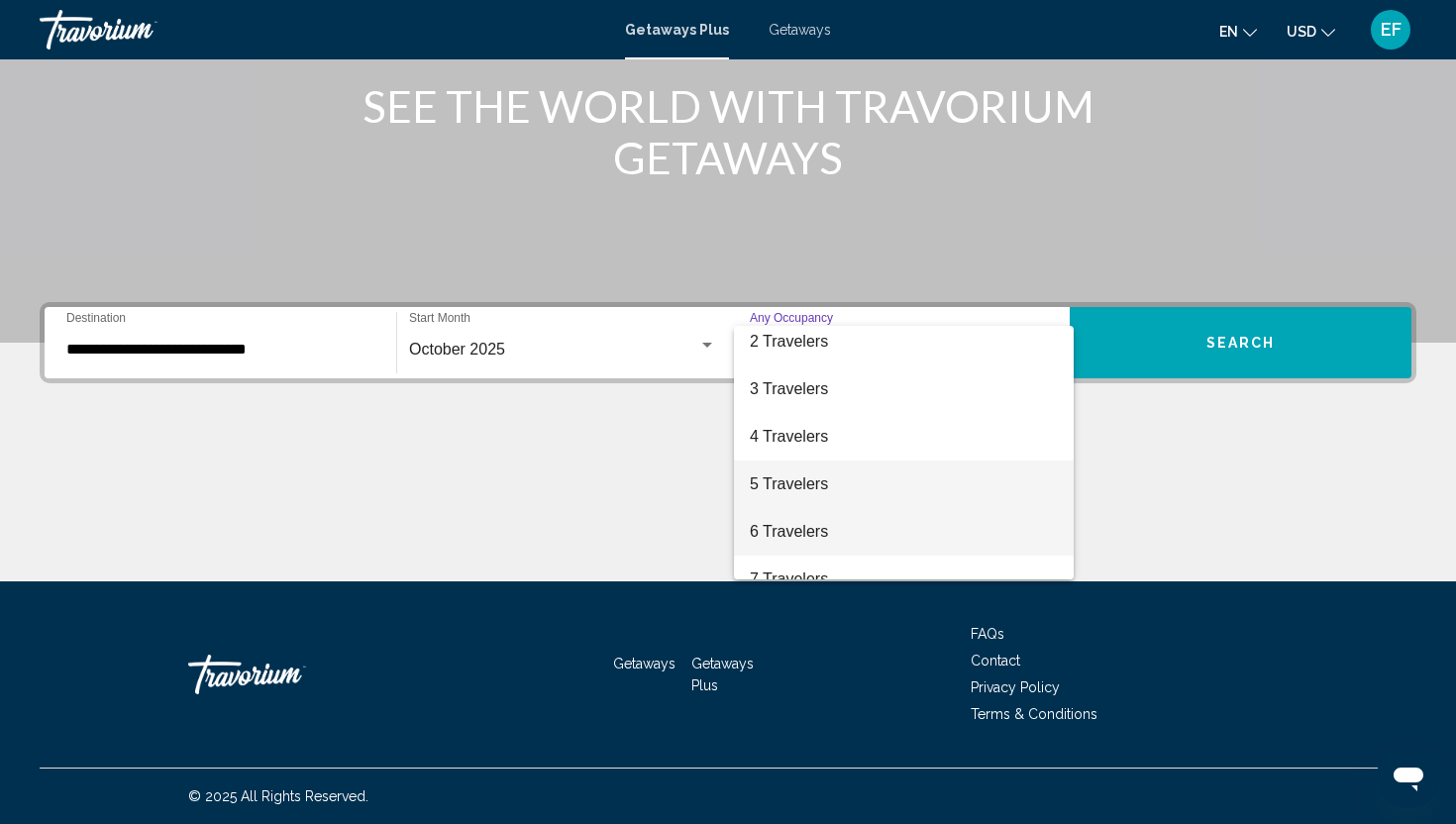 click on "6 Travelers" at bounding box center (903, 532) 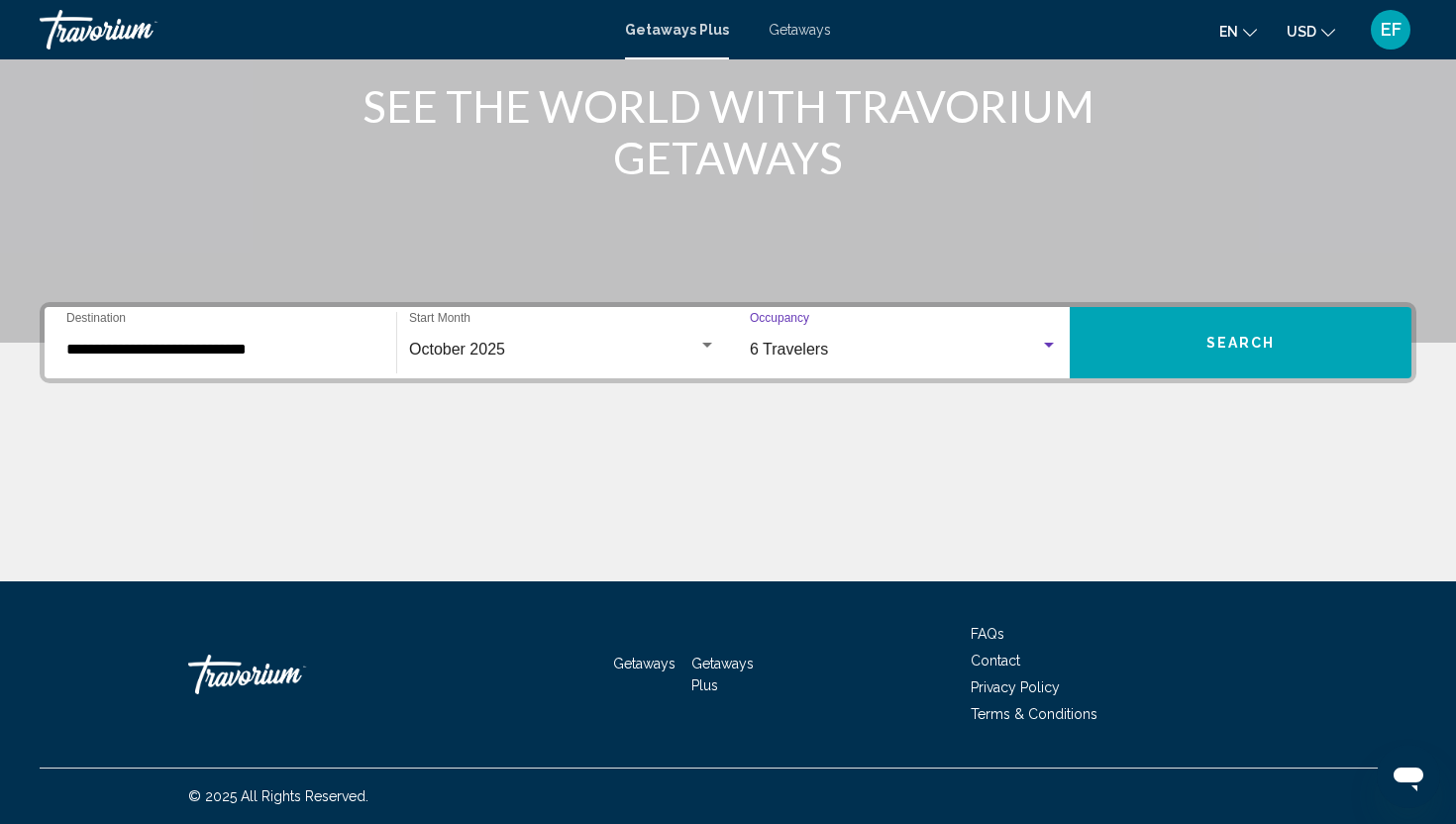 click on "**********" at bounding box center [220, 350] 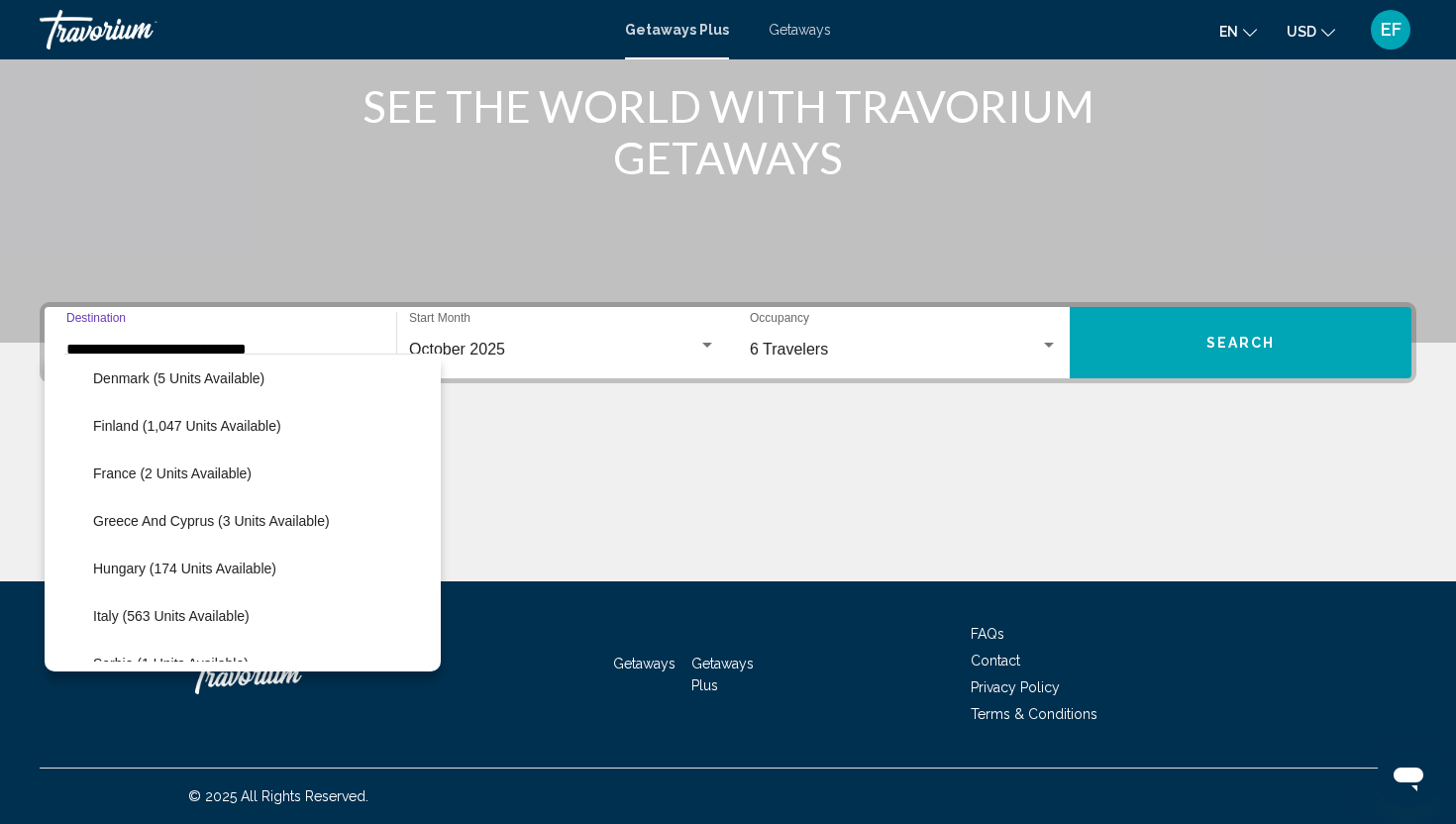 scroll, scrollTop: 444, scrollLeft: 1, axis: both 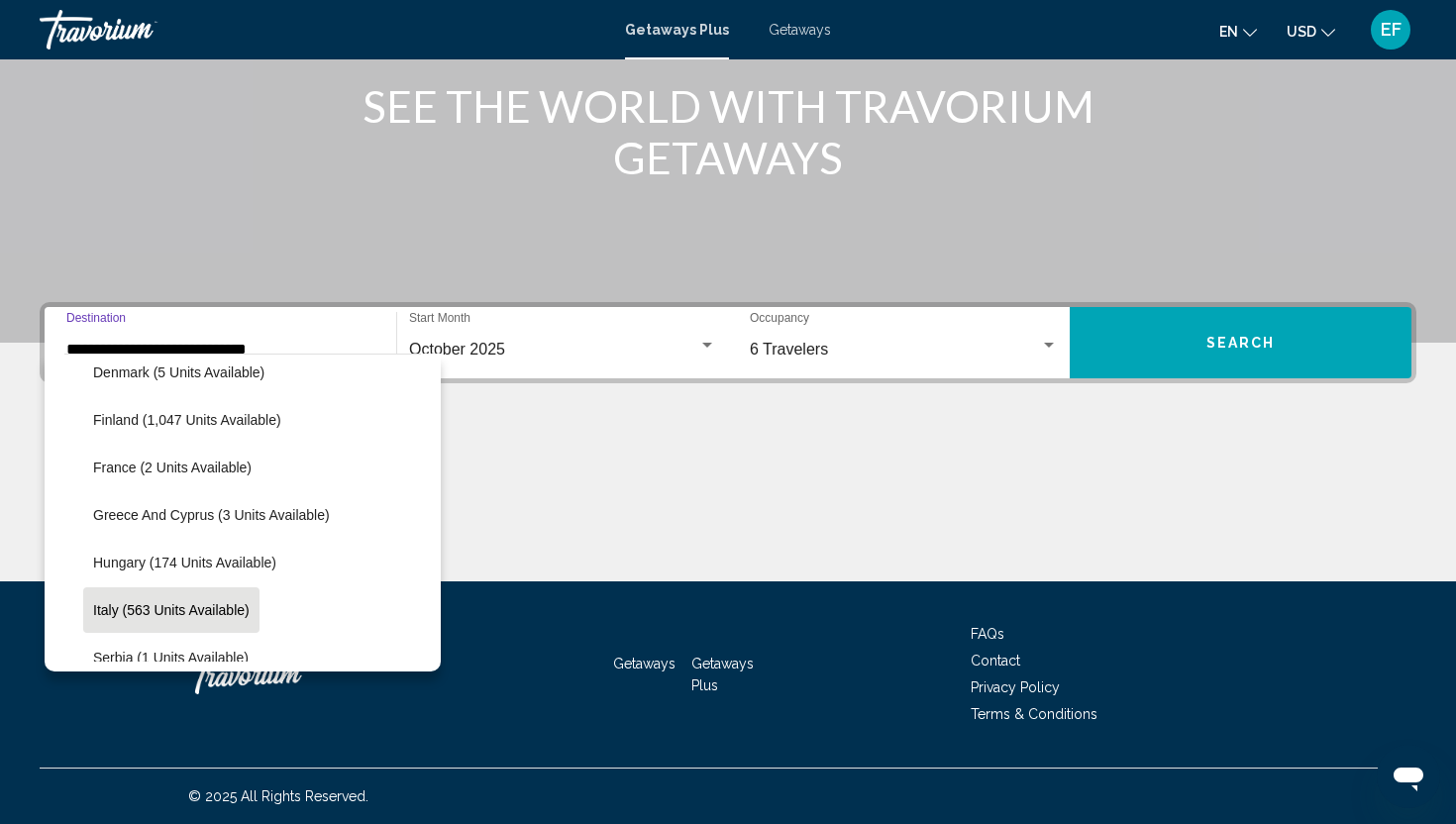 click on "Italy (563 units available)" 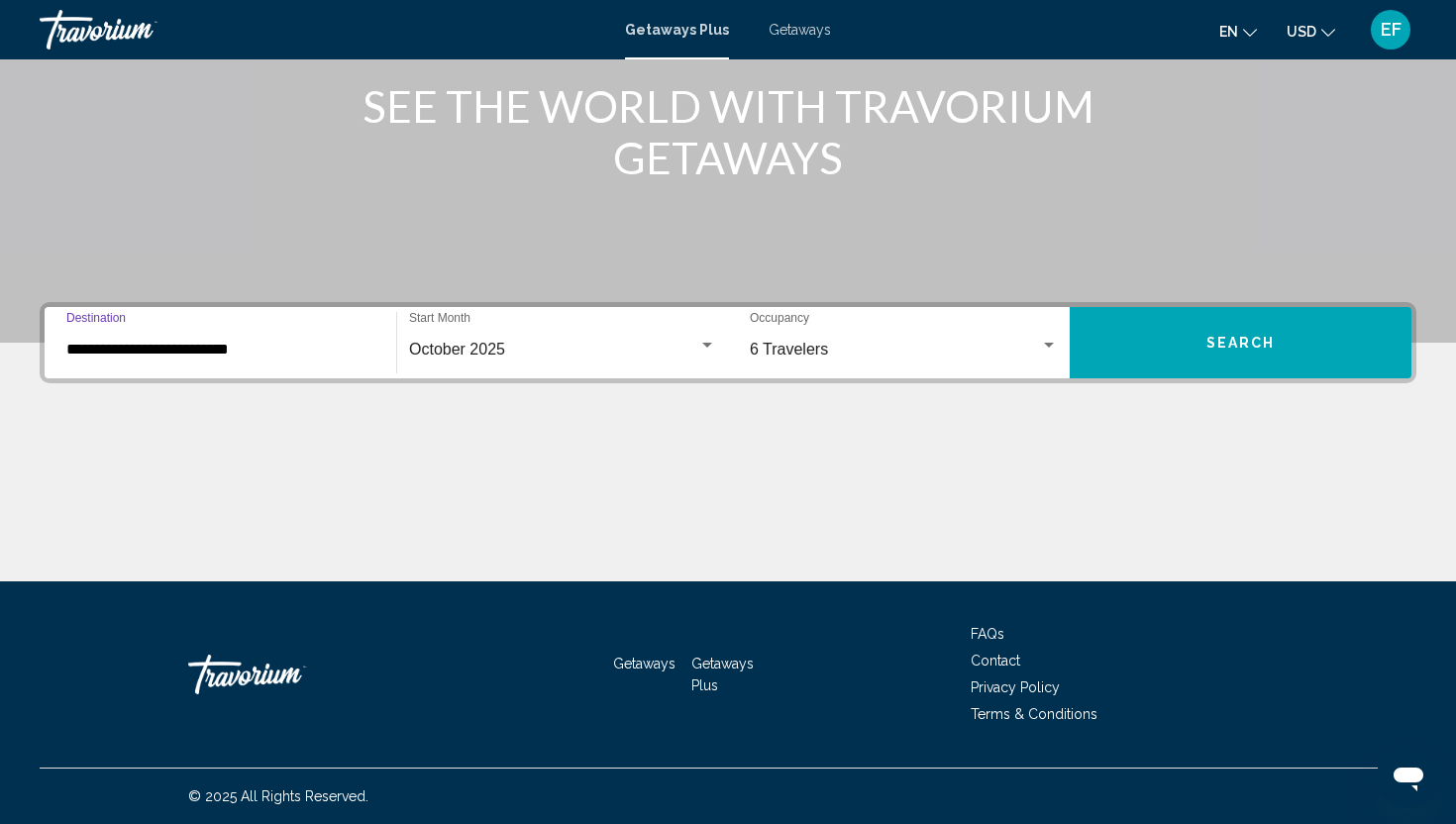 click on "Search" at bounding box center [1240, 343] 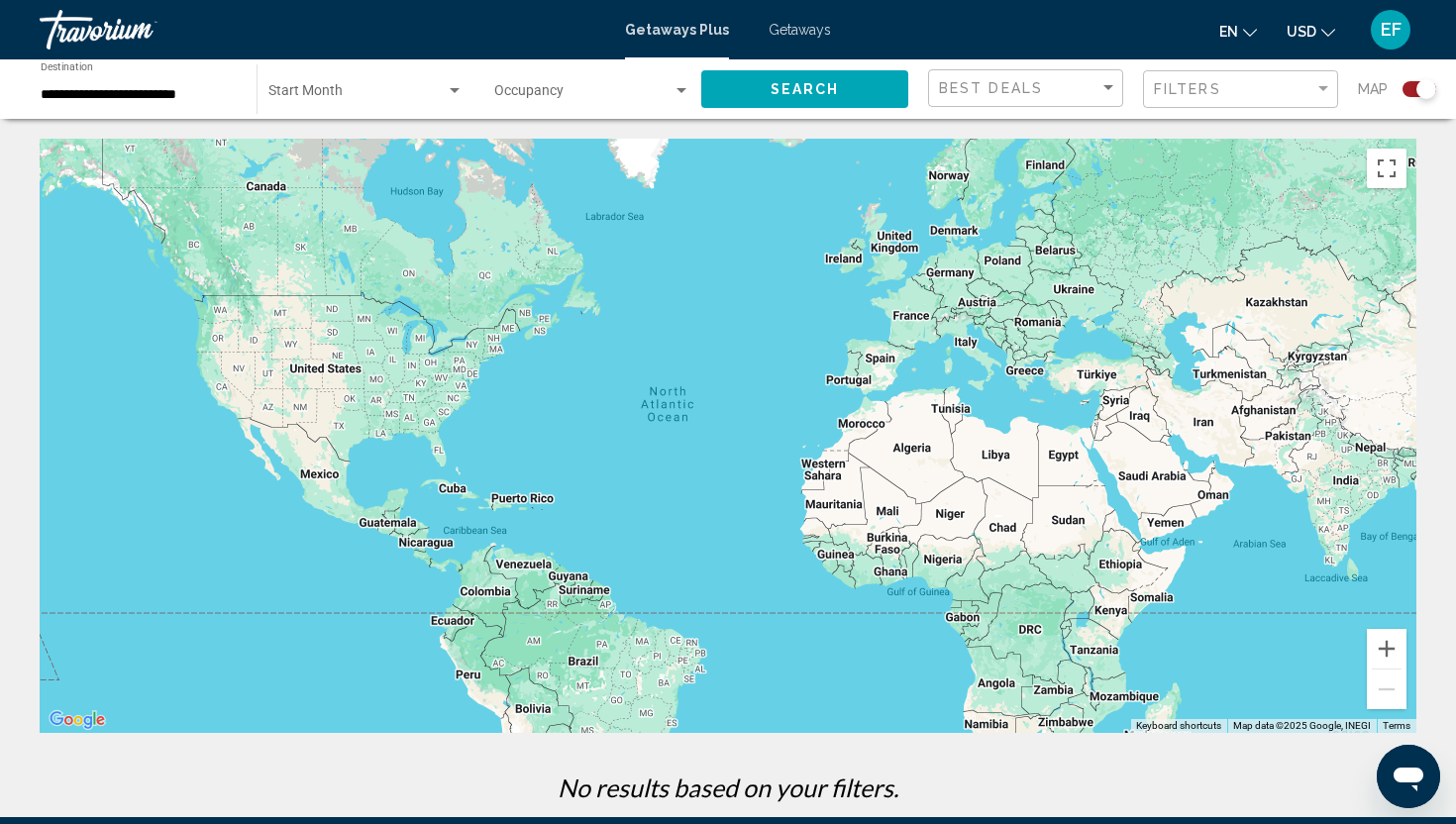 scroll, scrollTop: 236, scrollLeft: 0, axis: vertical 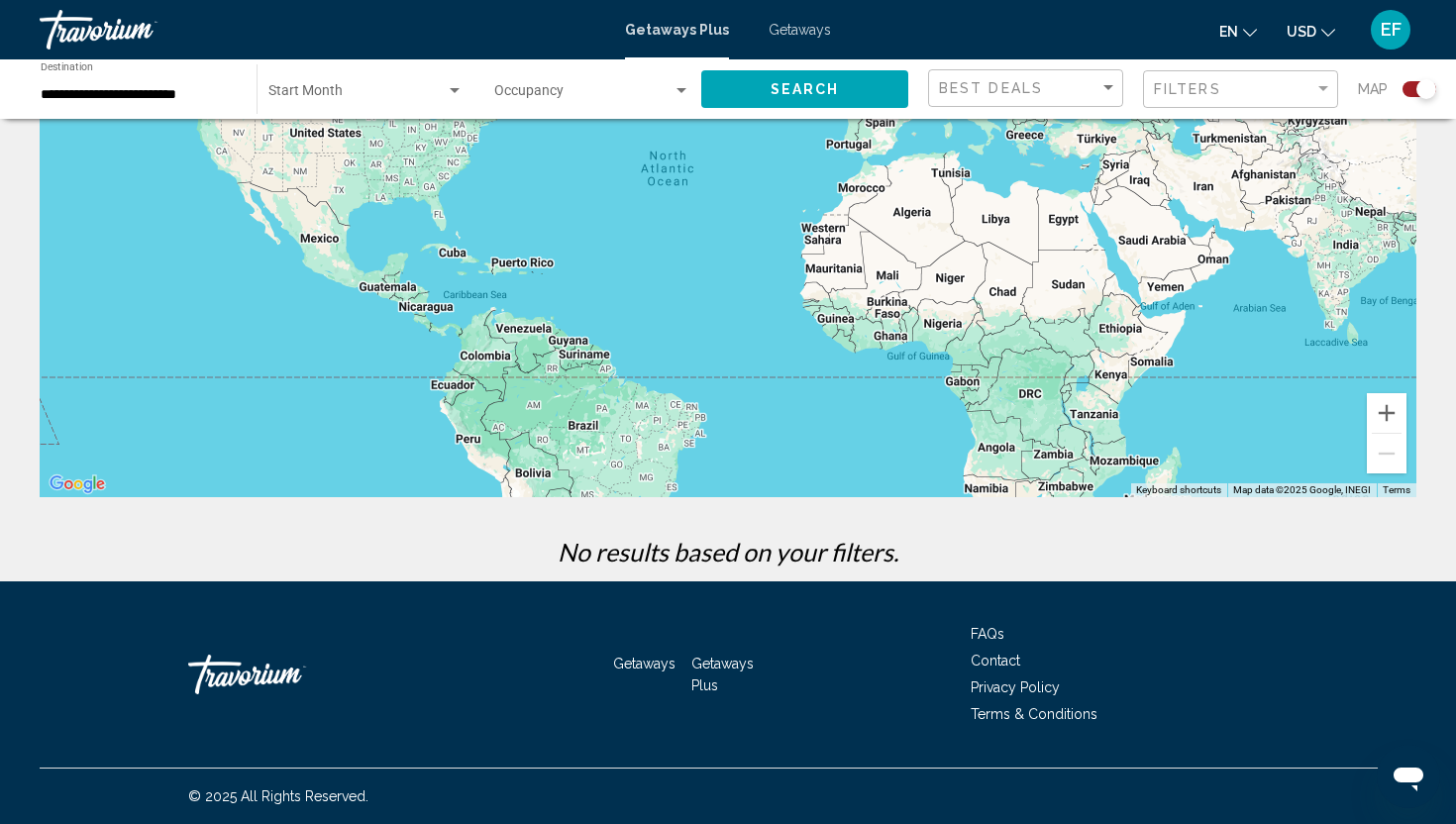 click at bounding box center (357, 95) 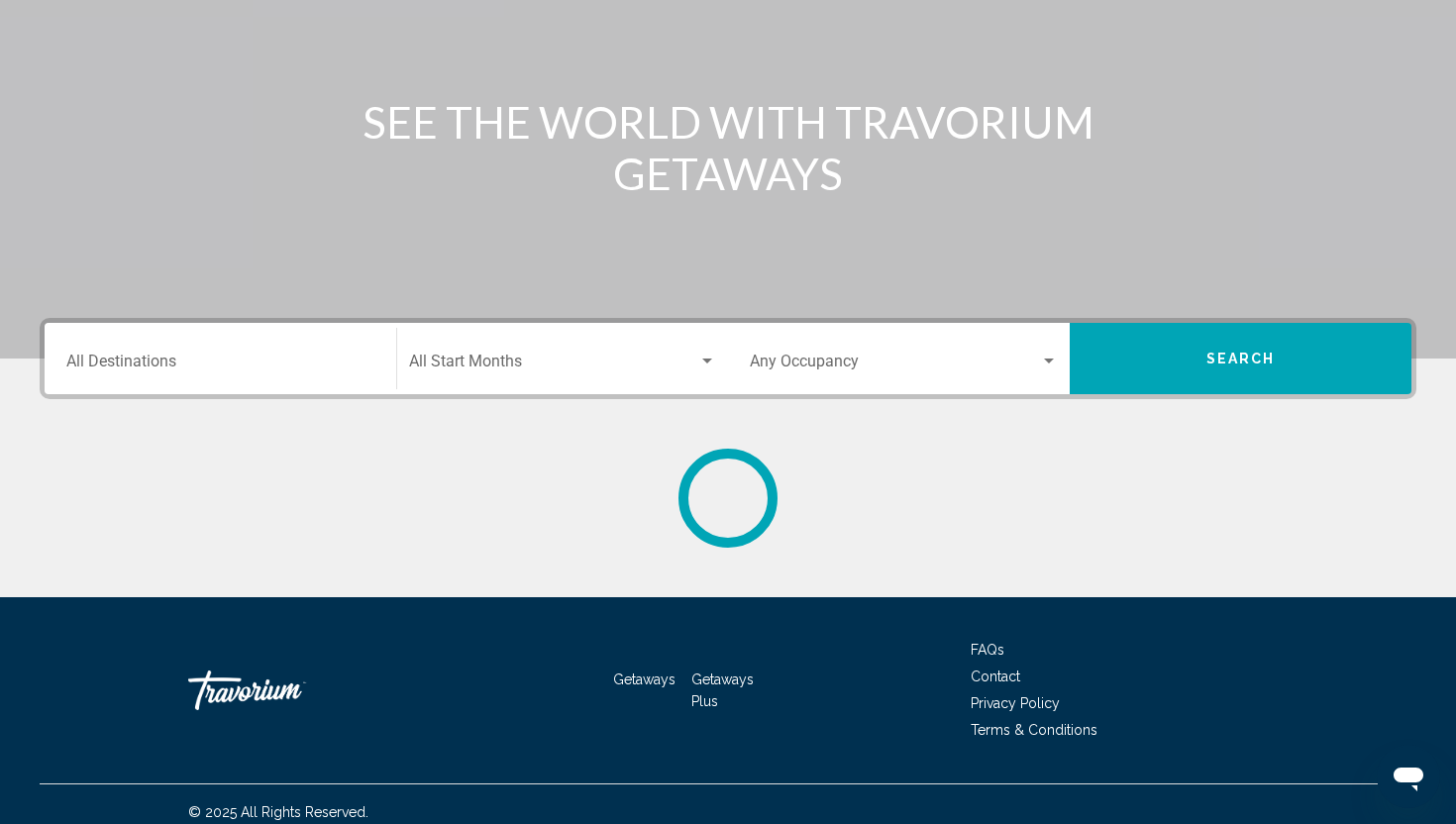 scroll, scrollTop: 0, scrollLeft: 0, axis: both 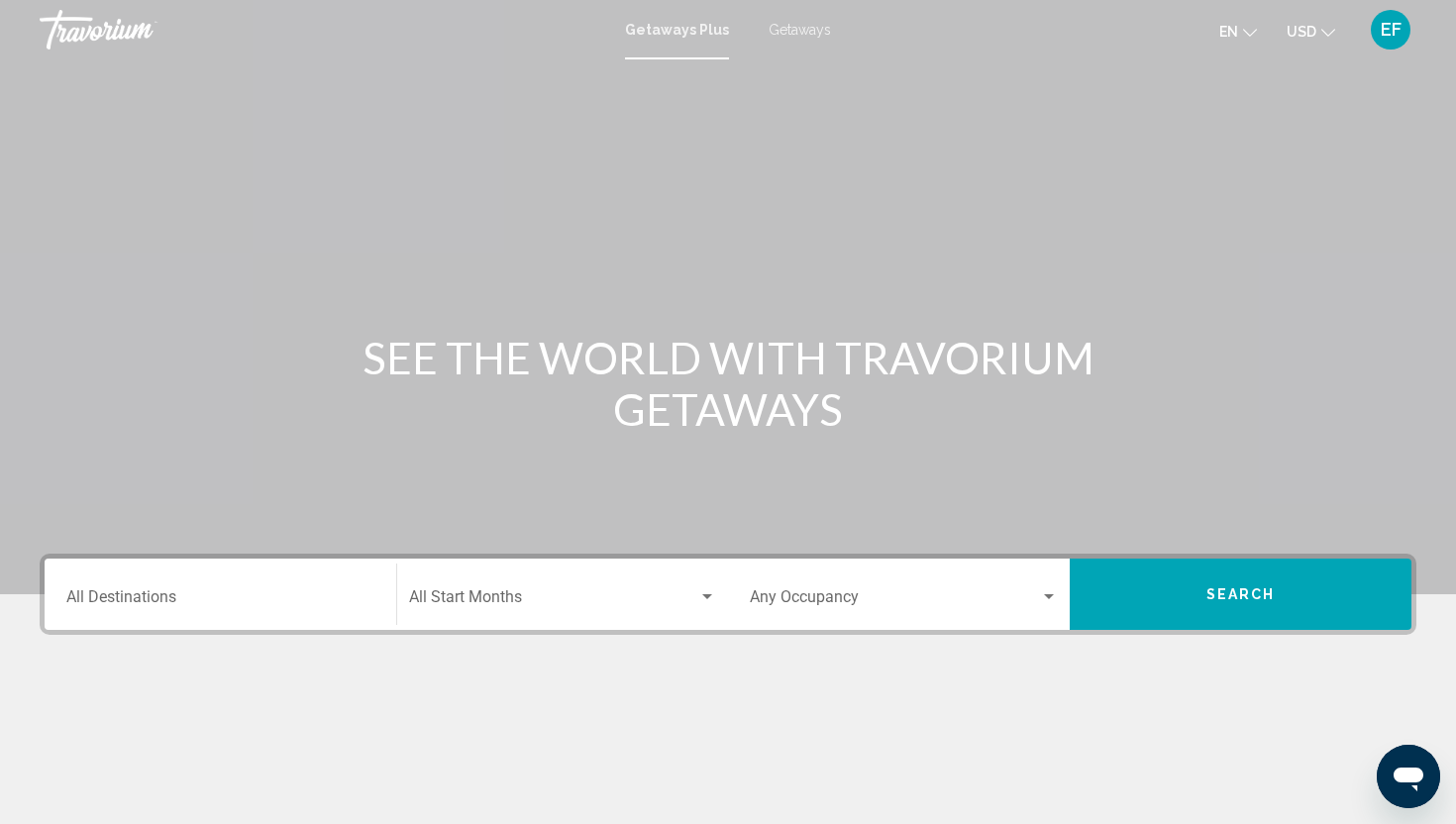 click on "Destination All Destinations" at bounding box center [220, 594] 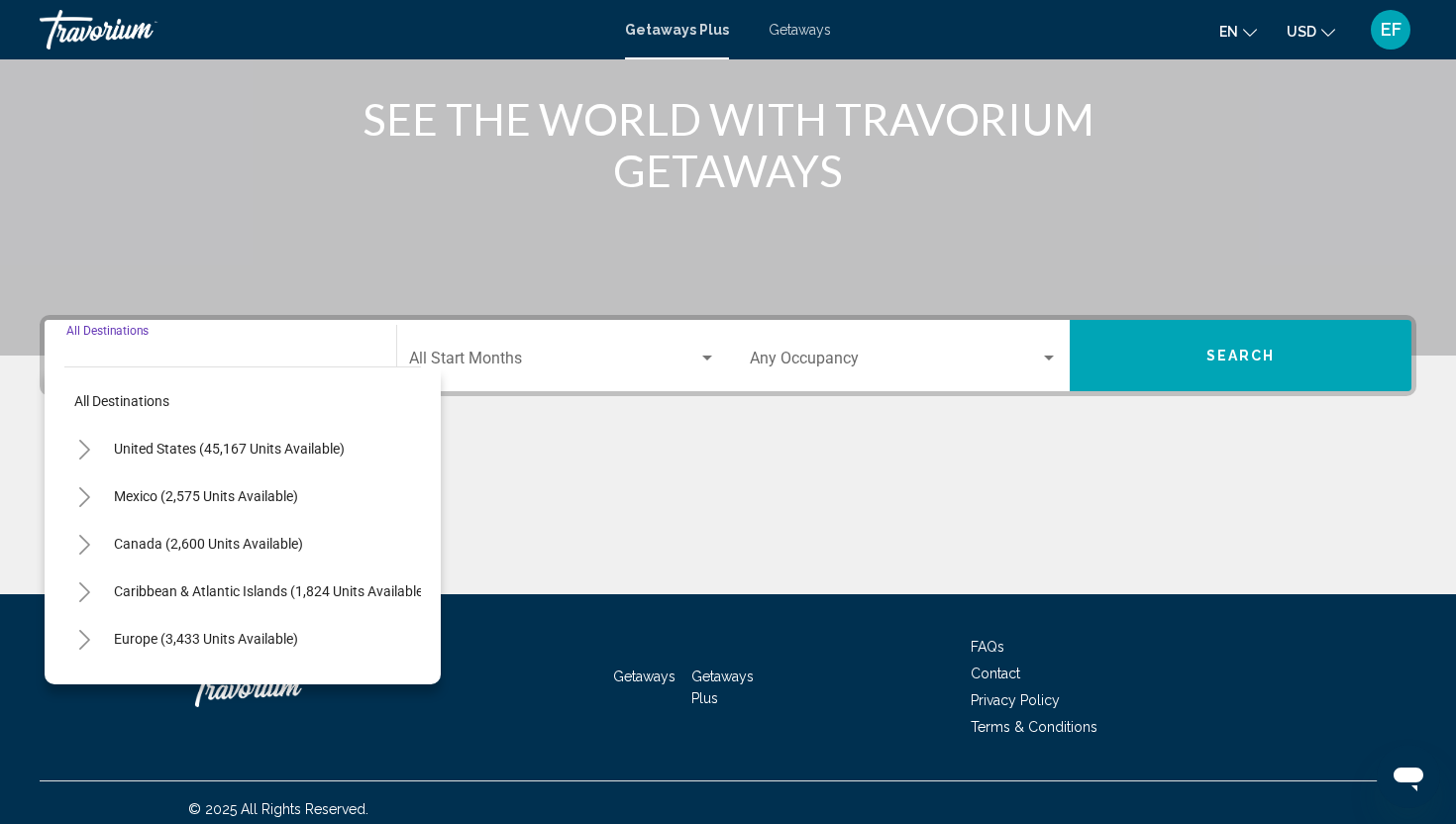 scroll, scrollTop: 252, scrollLeft: 0, axis: vertical 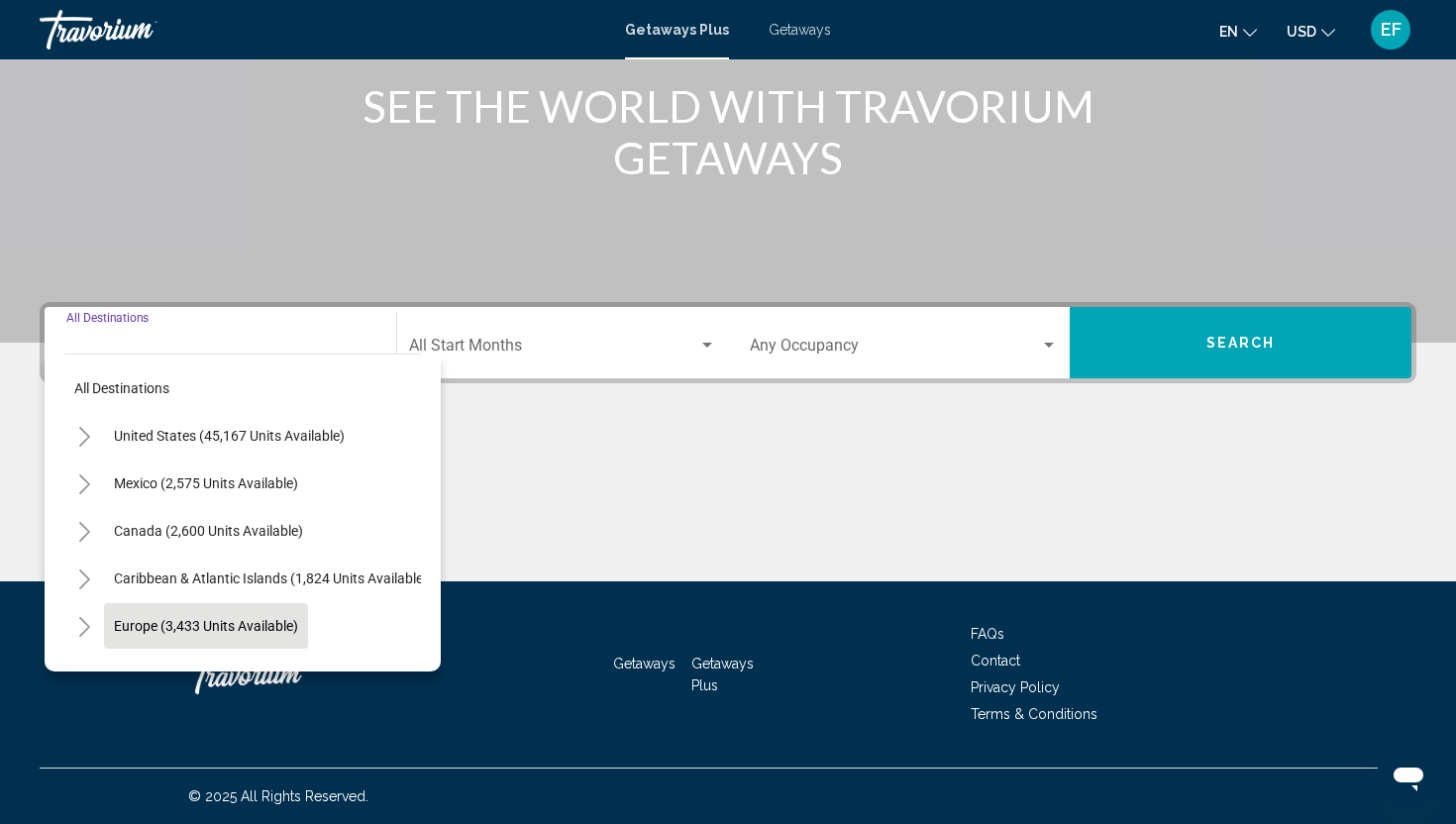 click on "Europe (3,433 units available)" at bounding box center (206, 673) 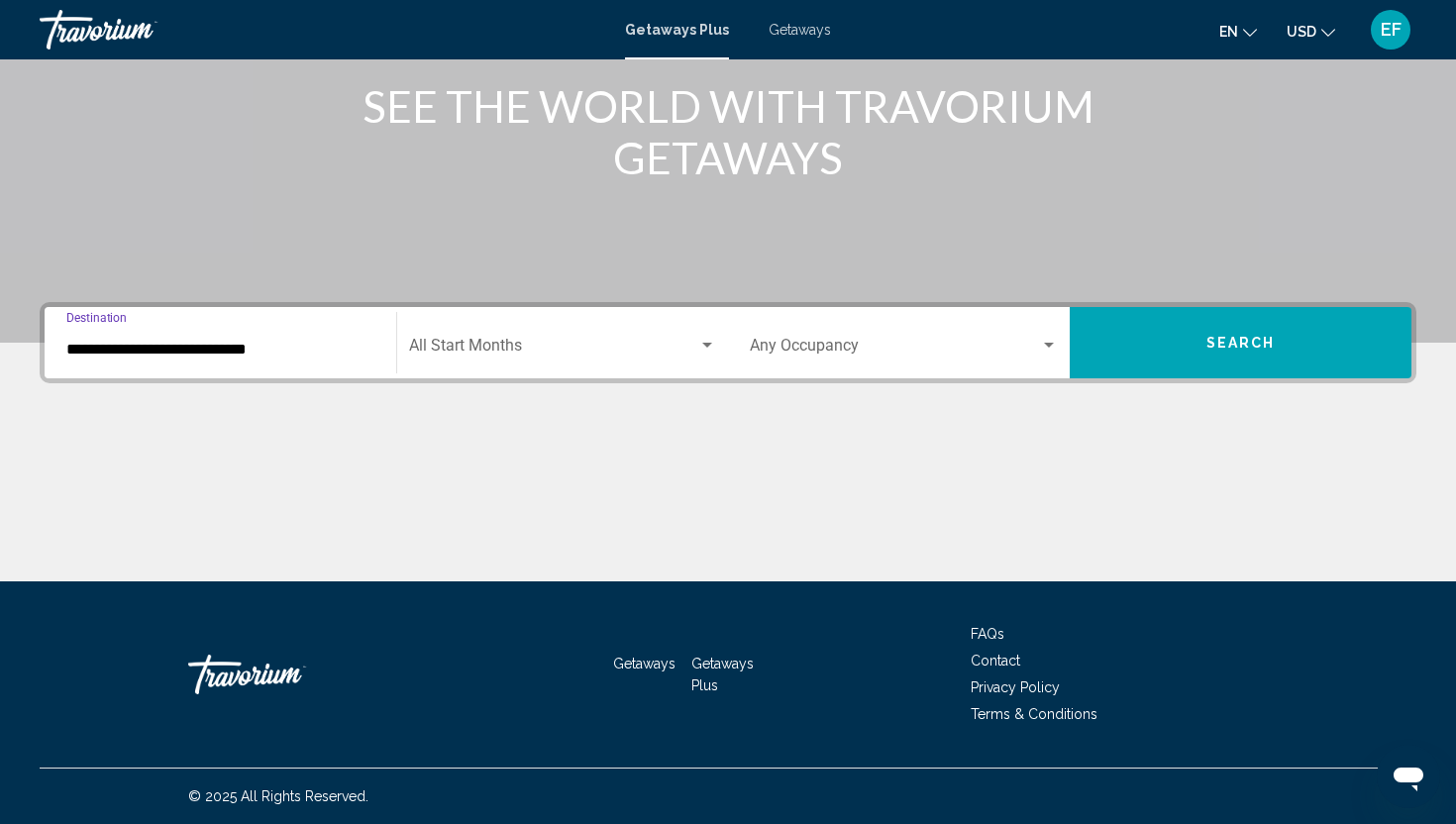 click at bounding box center (554, 350) 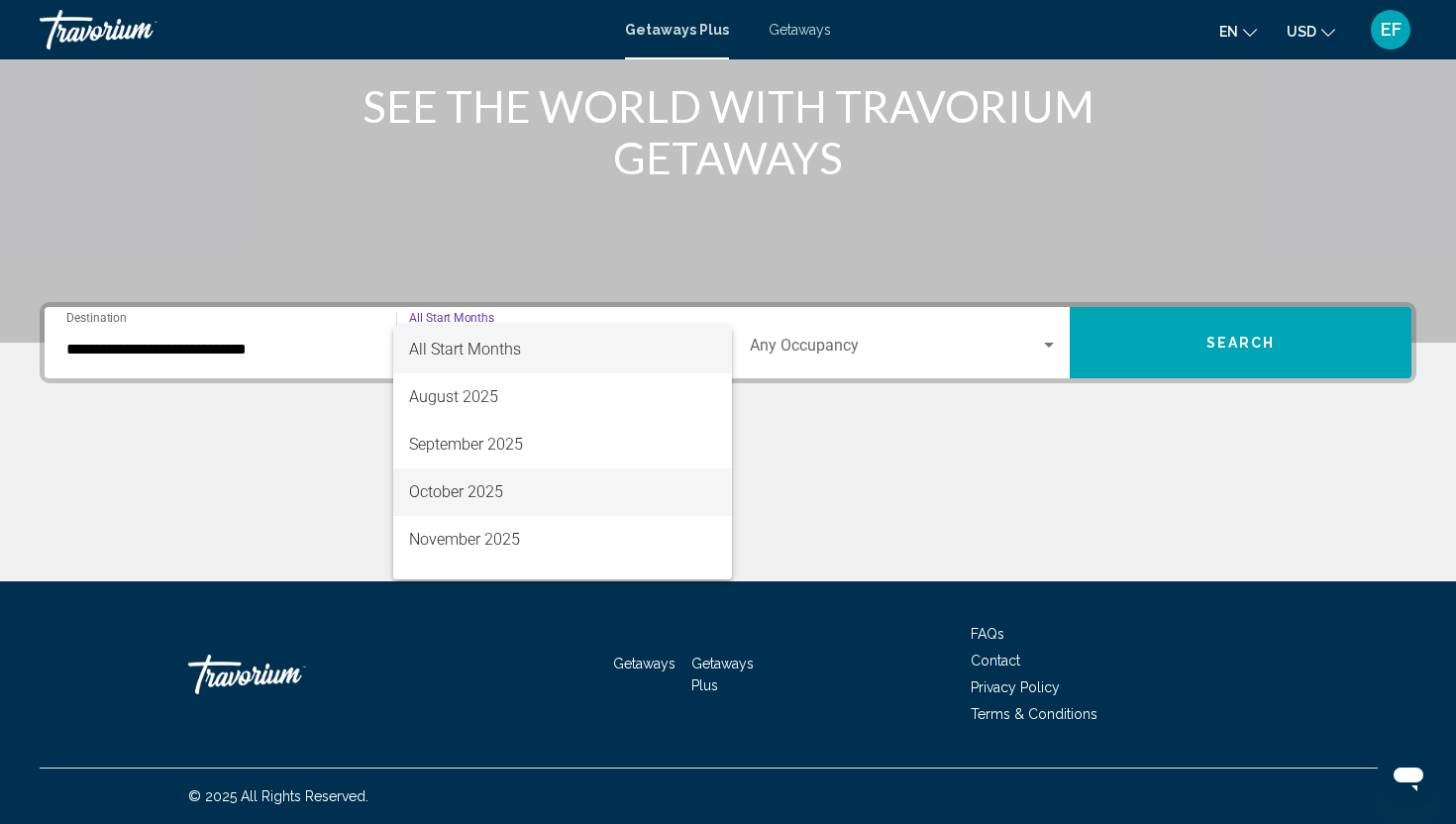 click on "October 2025" at bounding box center [563, 492] 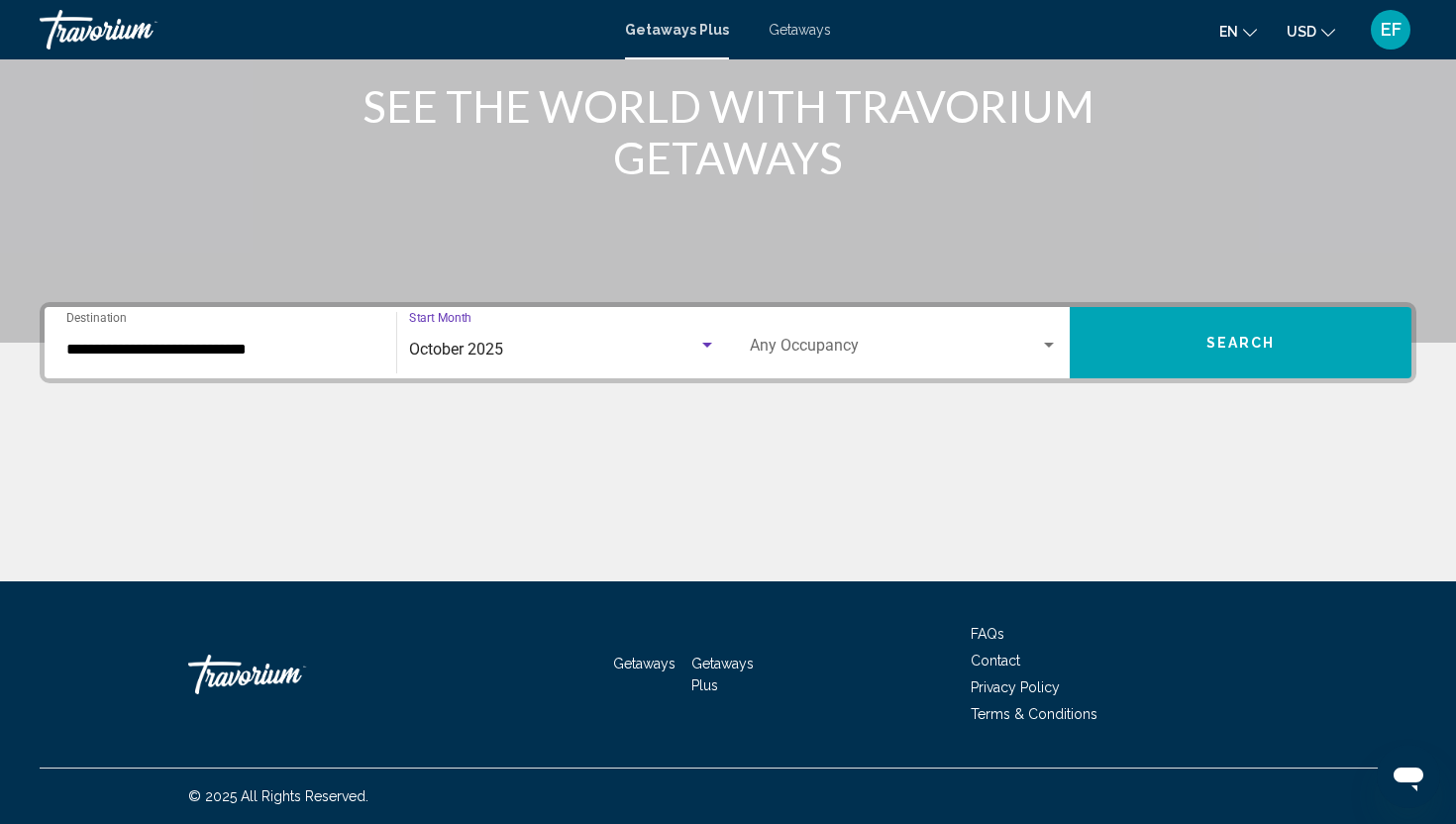 click at bounding box center [894, 350] 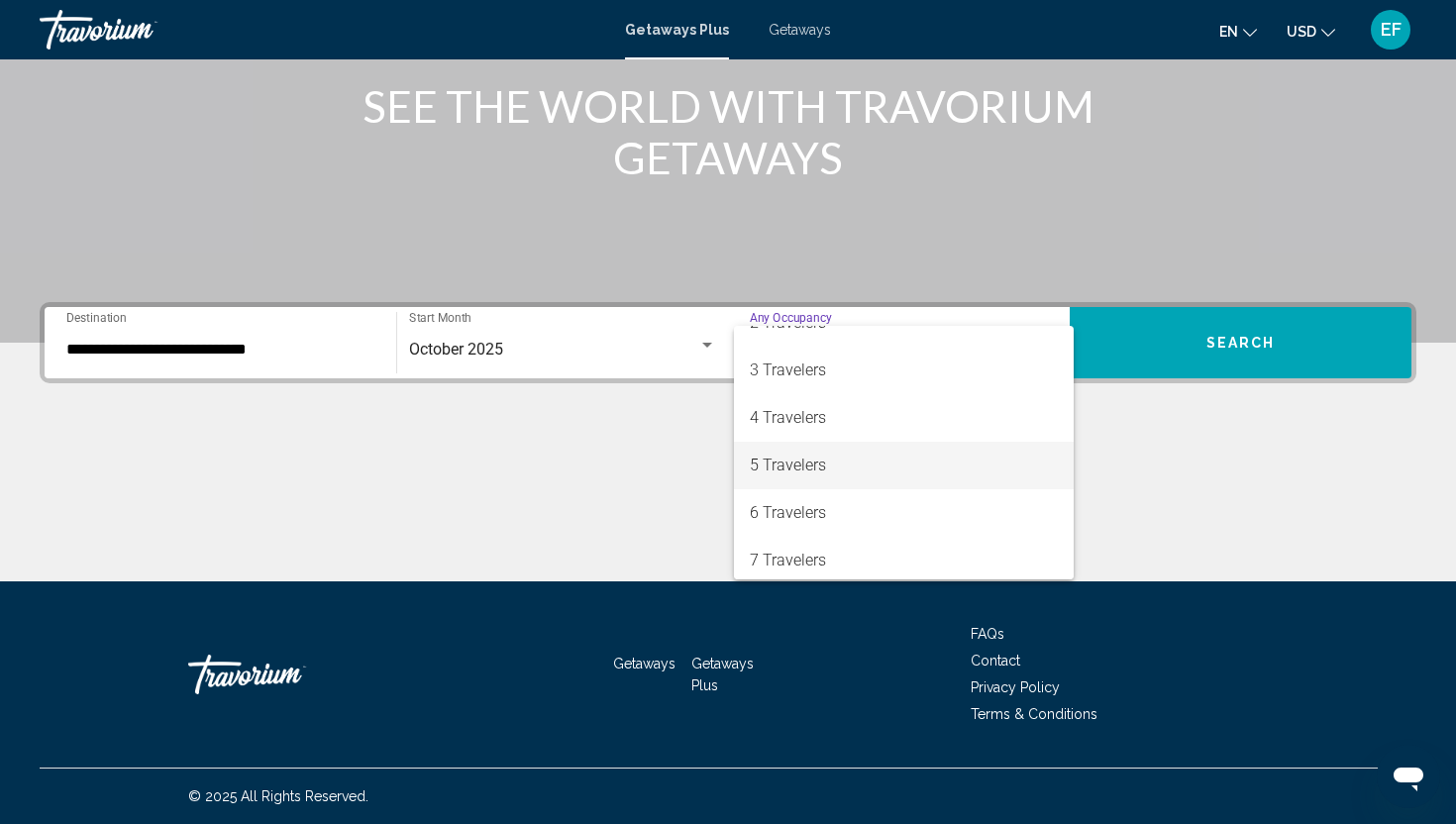 scroll, scrollTop: 85, scrollLeft: 0, axis: vertical 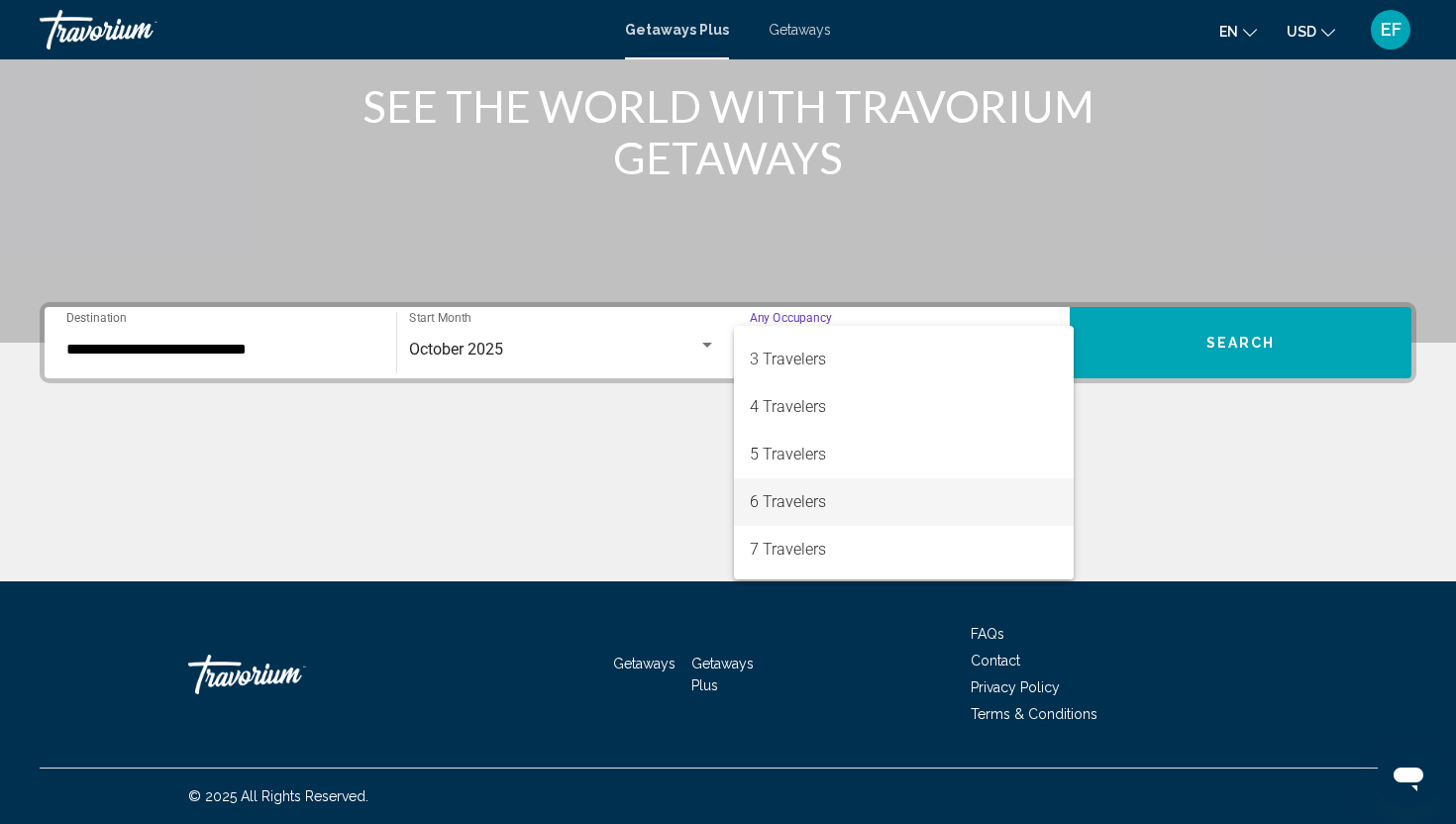 click on "6 Travelers" at bounding box center (903, 502) 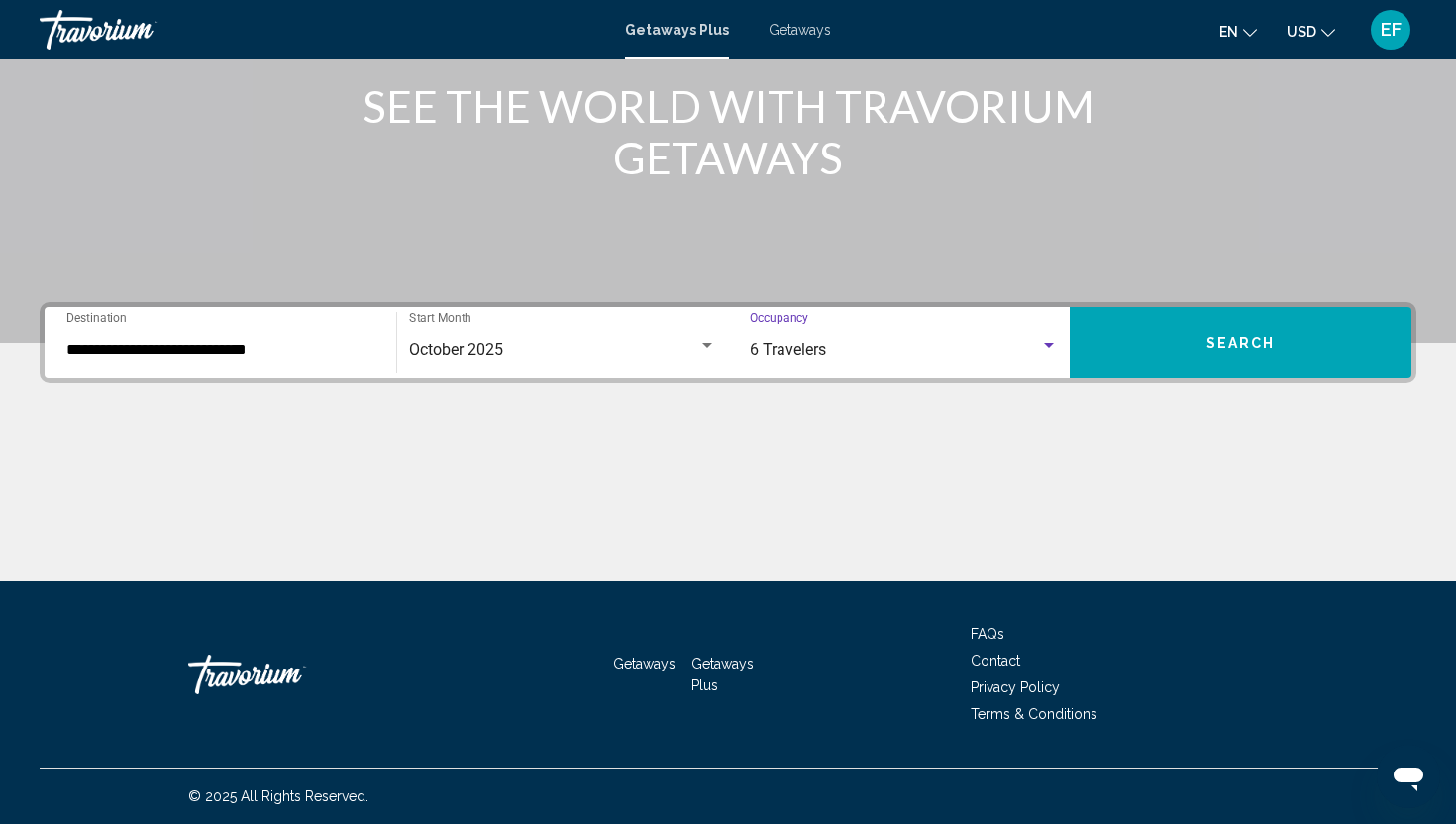 click on "Search" at bounding box center (1241, 344) 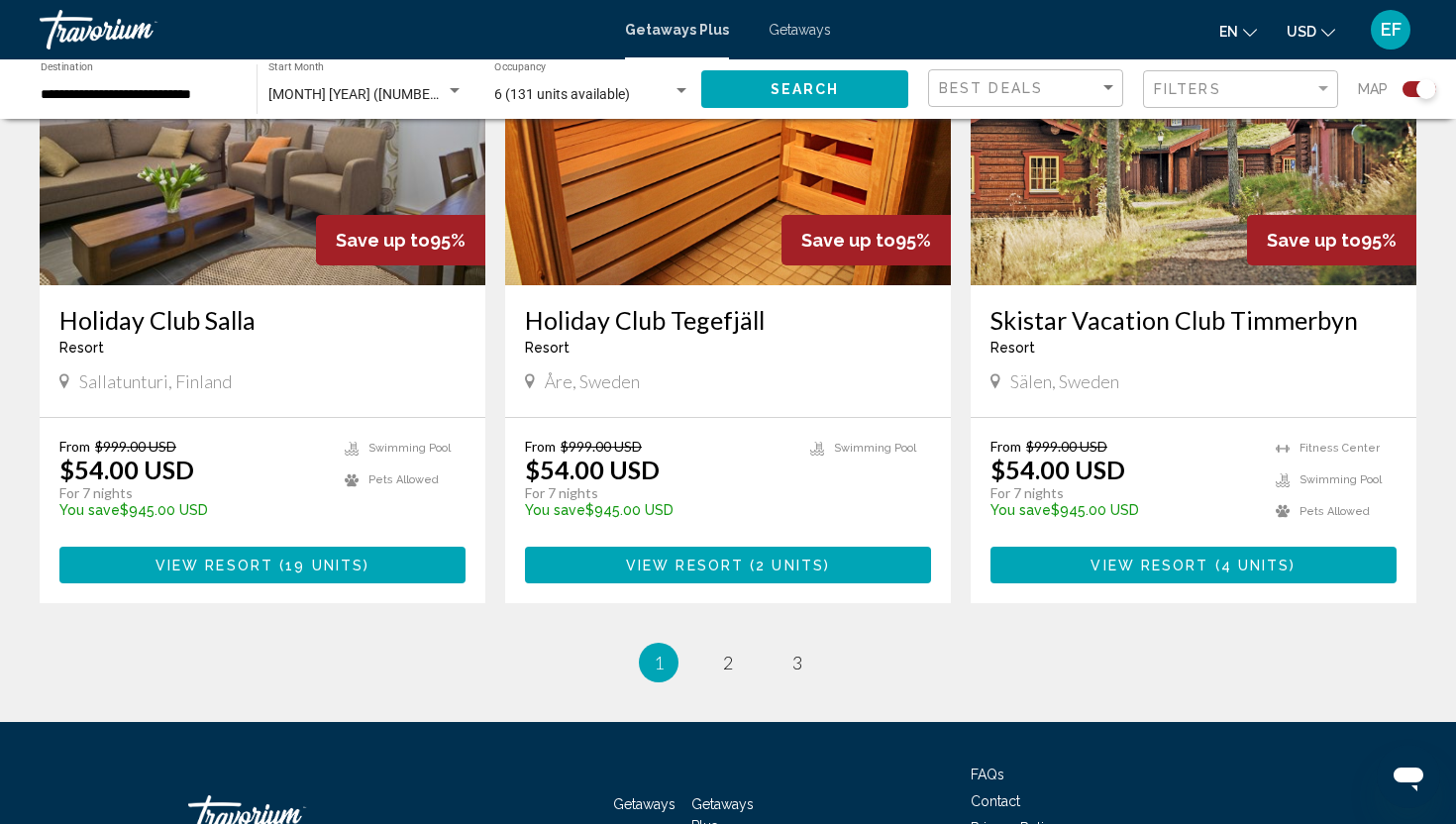 scroll, scrollTop: 2901, scrollLeft: 0, axis: vertical 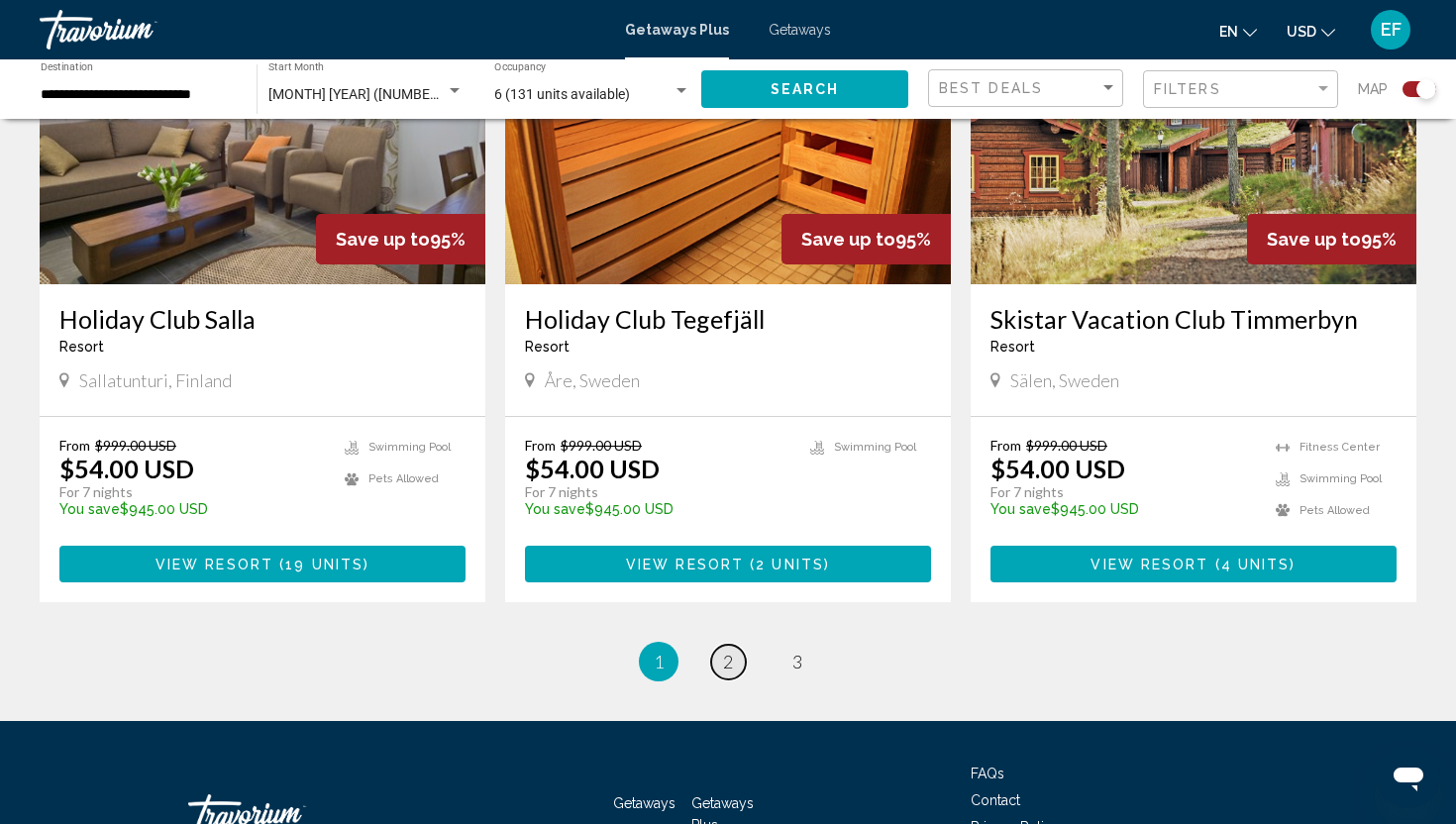 click on "2" at bounding box center [728, 662] 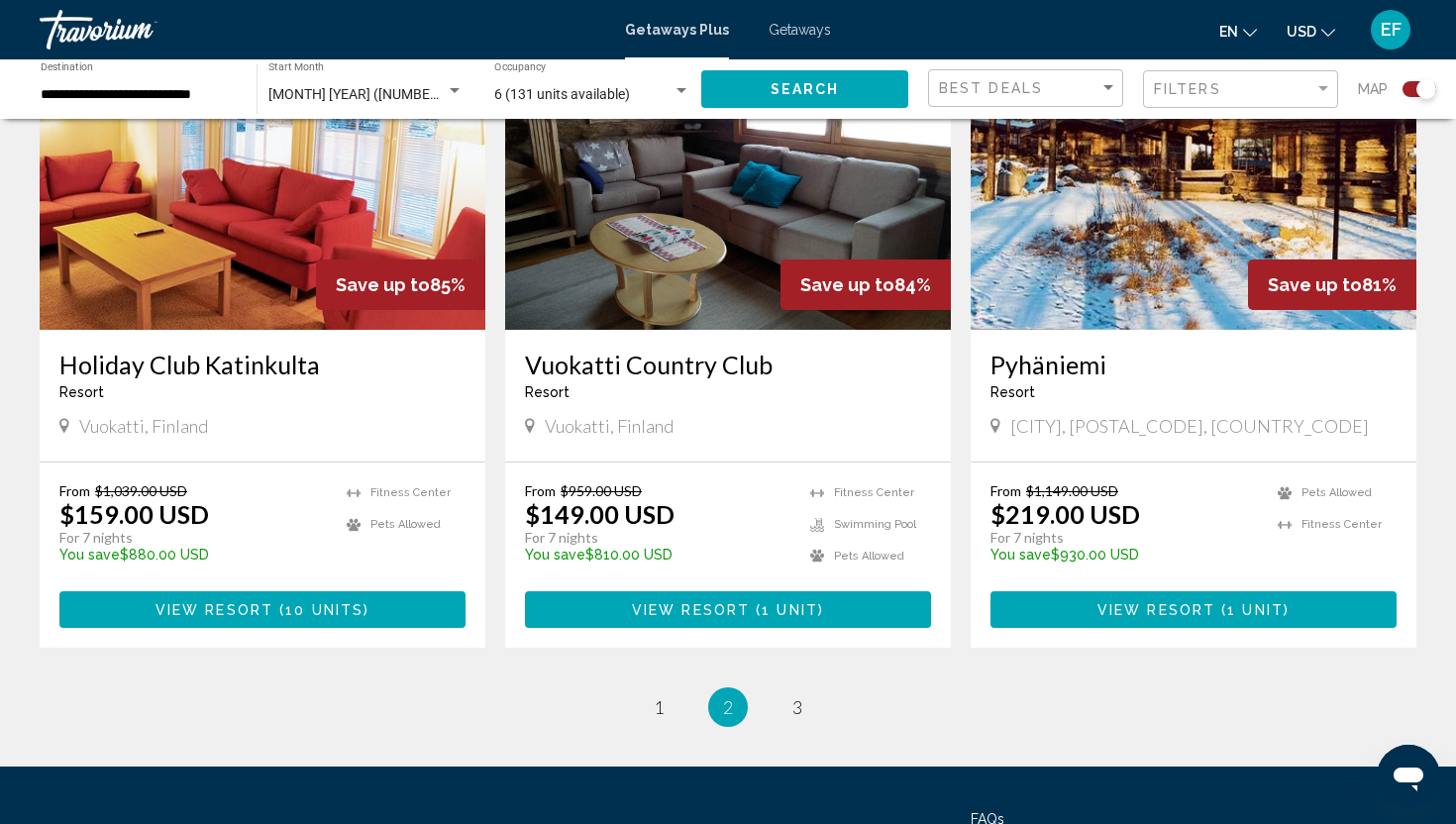 scroll, scrollTop: 3046, scrollLeft: 0, axis: vertical 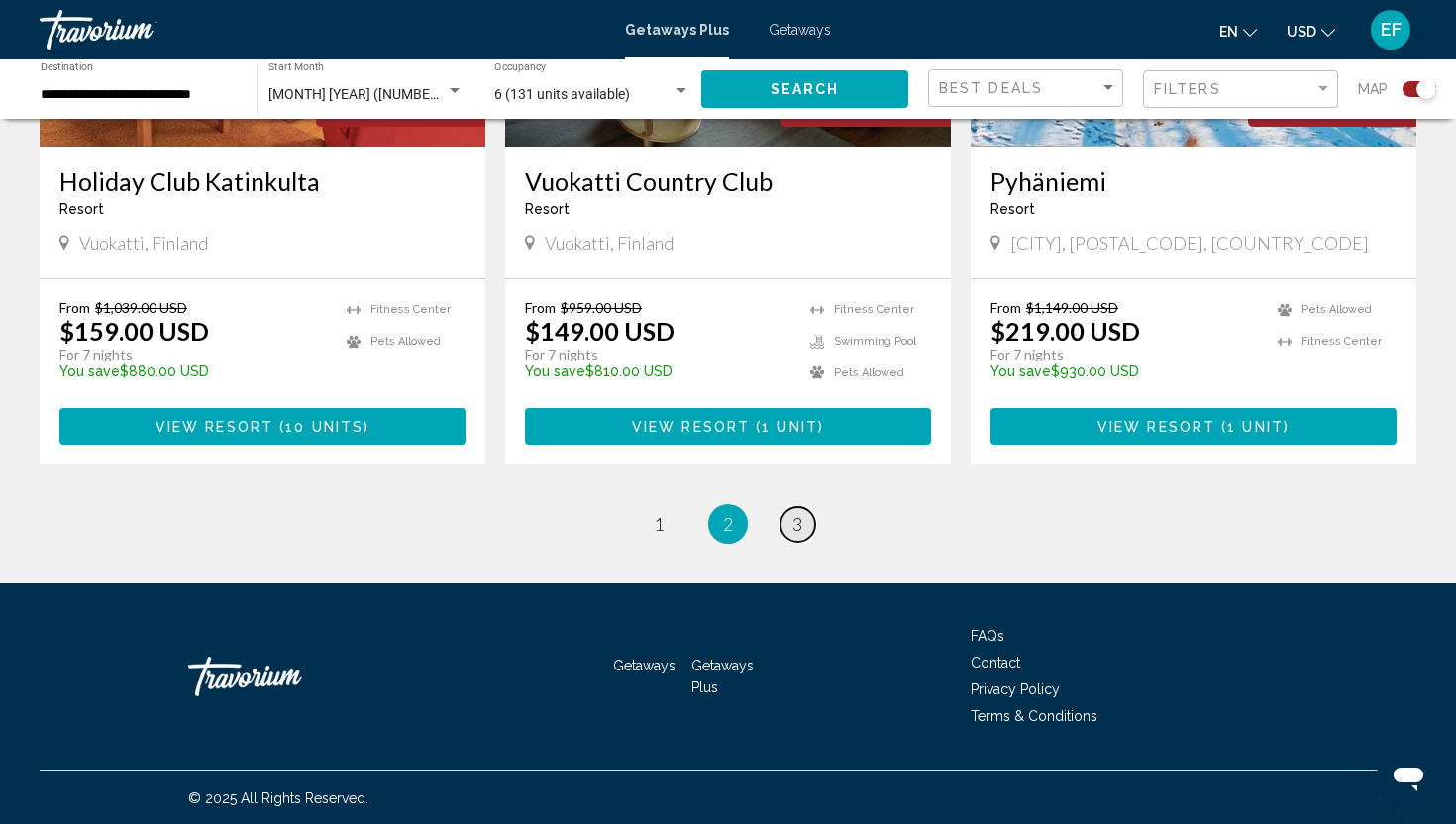 click on "3" at bounding box center (797, 524) 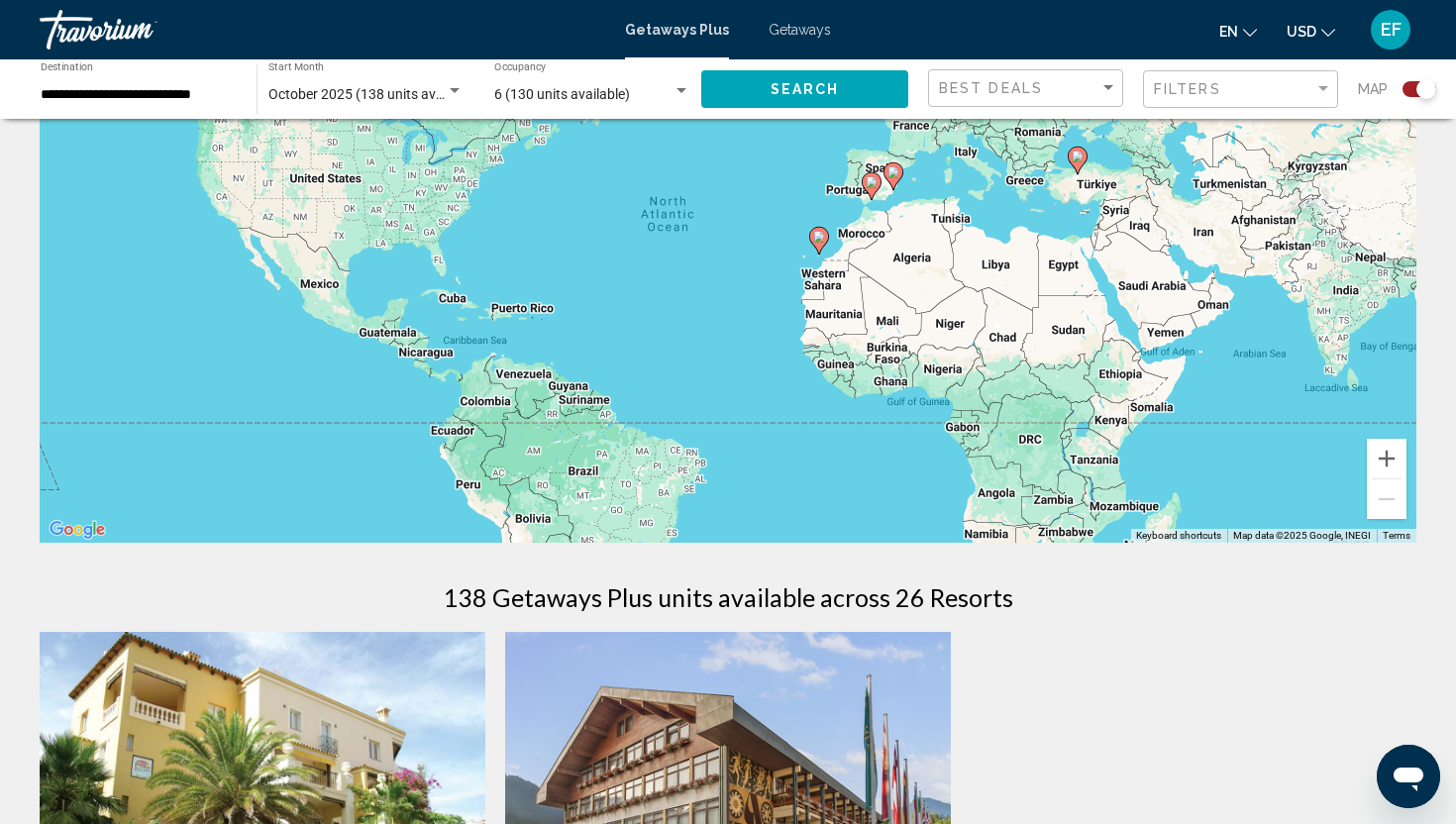 scroll, scrollTop: 0, scrollLeft: 0, axis: both 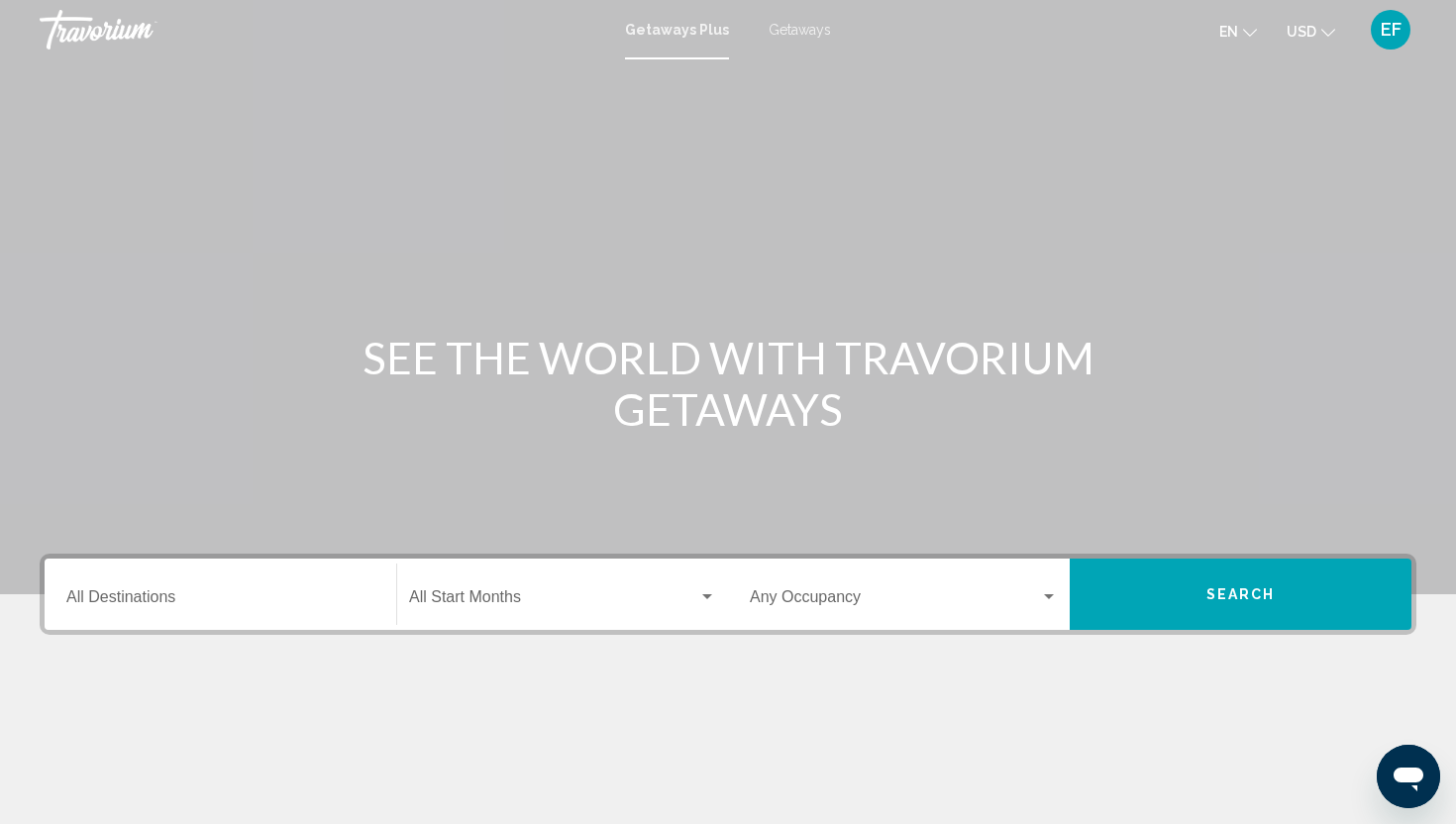 click on "Destination All Destinations" at bounding box center (220, 594) 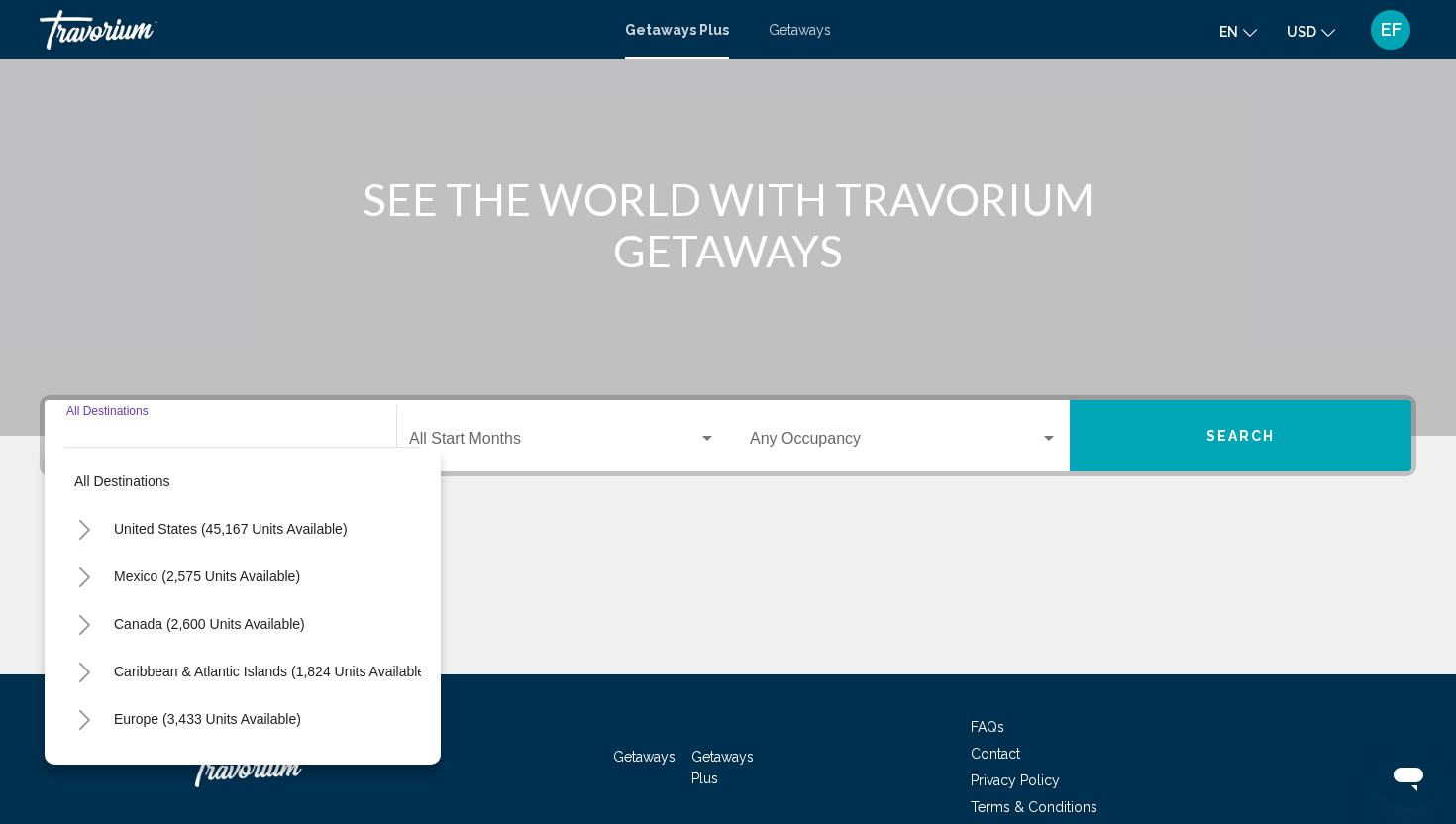 scroll, scrollTop: 252, scrollLeft: 0, axis: vertical 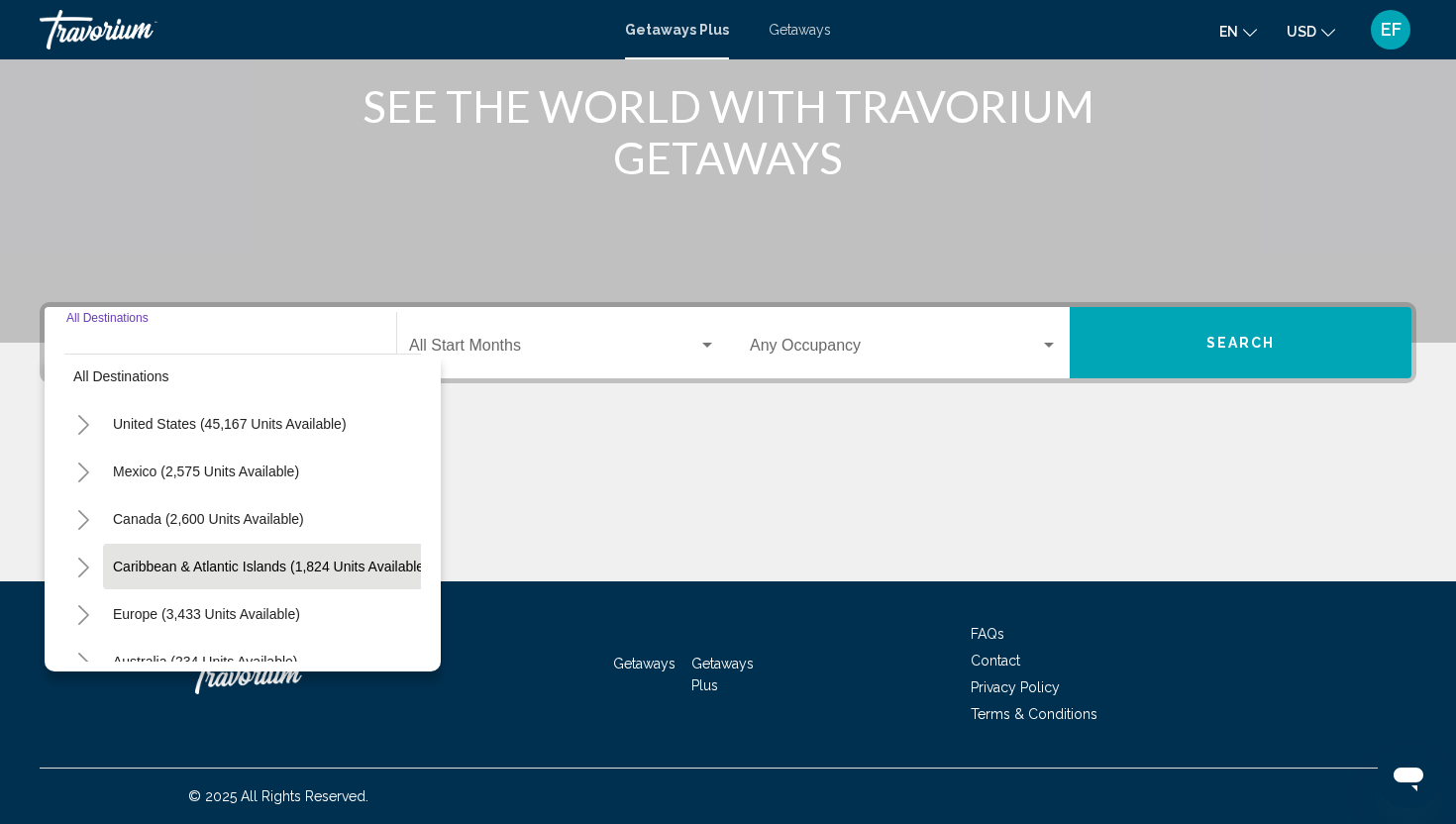 click on "Caribbean & Atlantic Islands (1,824 units available)" at bounding box center (206, 614) 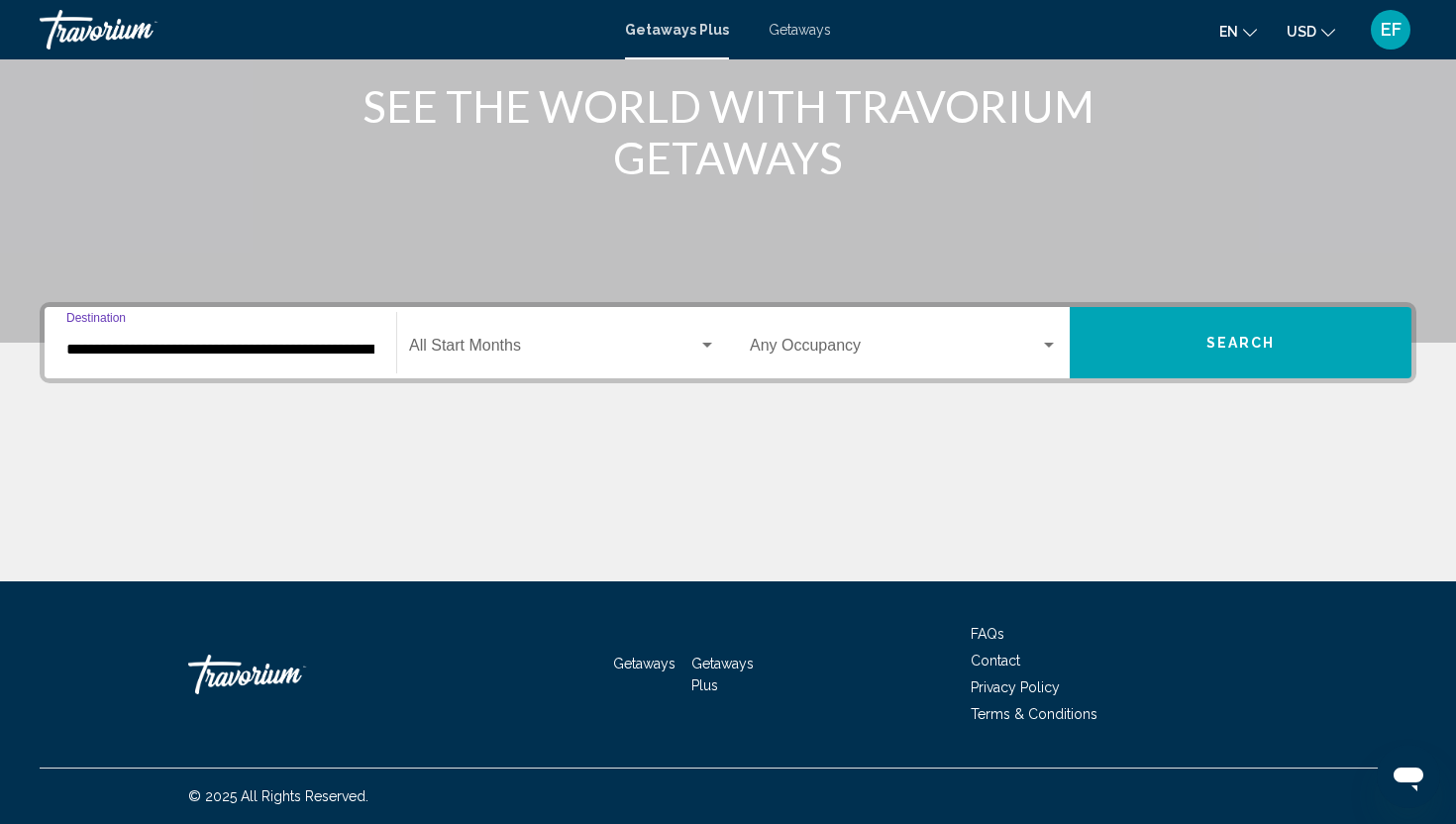 click at bounding box center (554, 350) 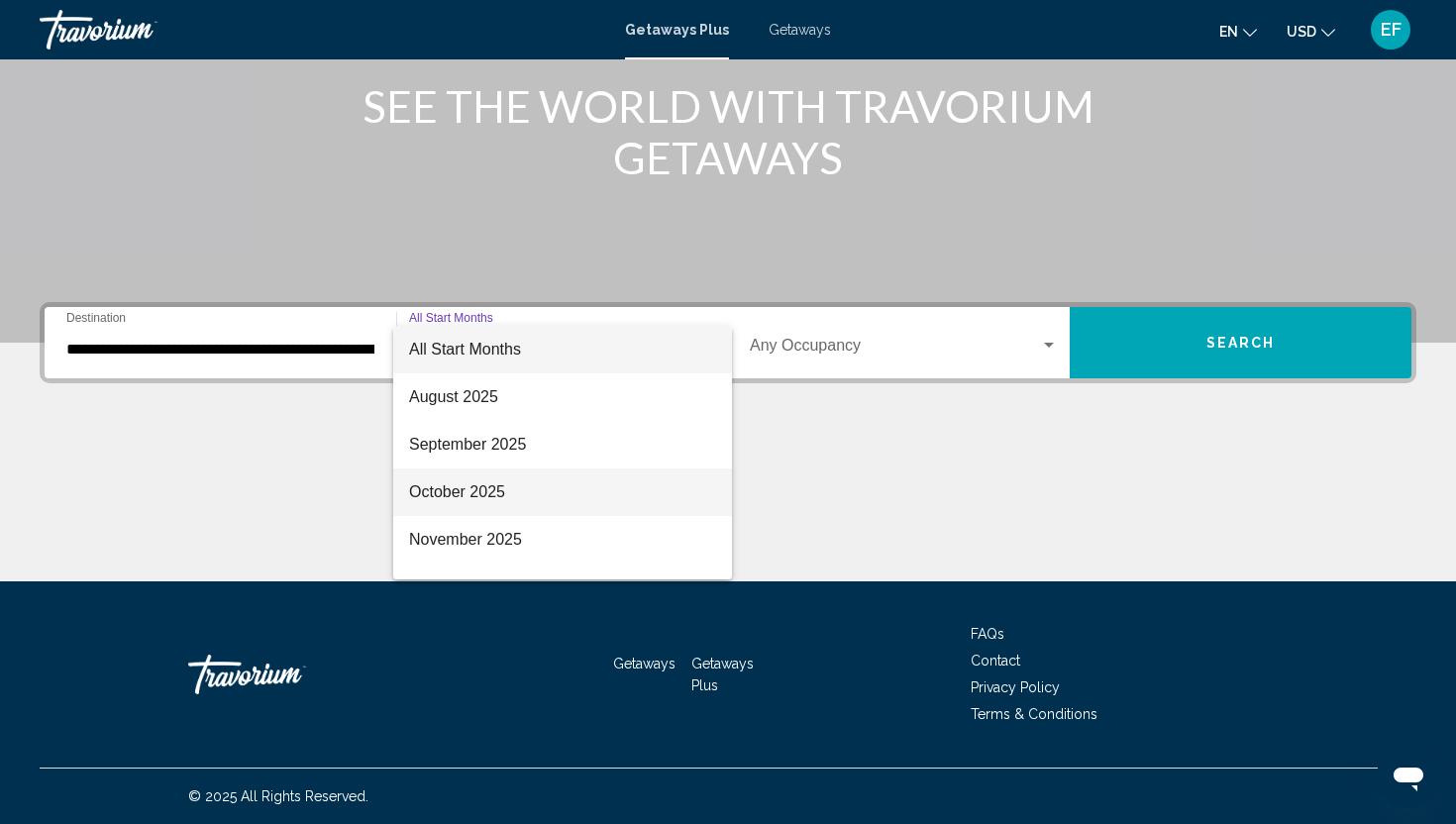 click on "October 2025" at bounding box center (563, 492) 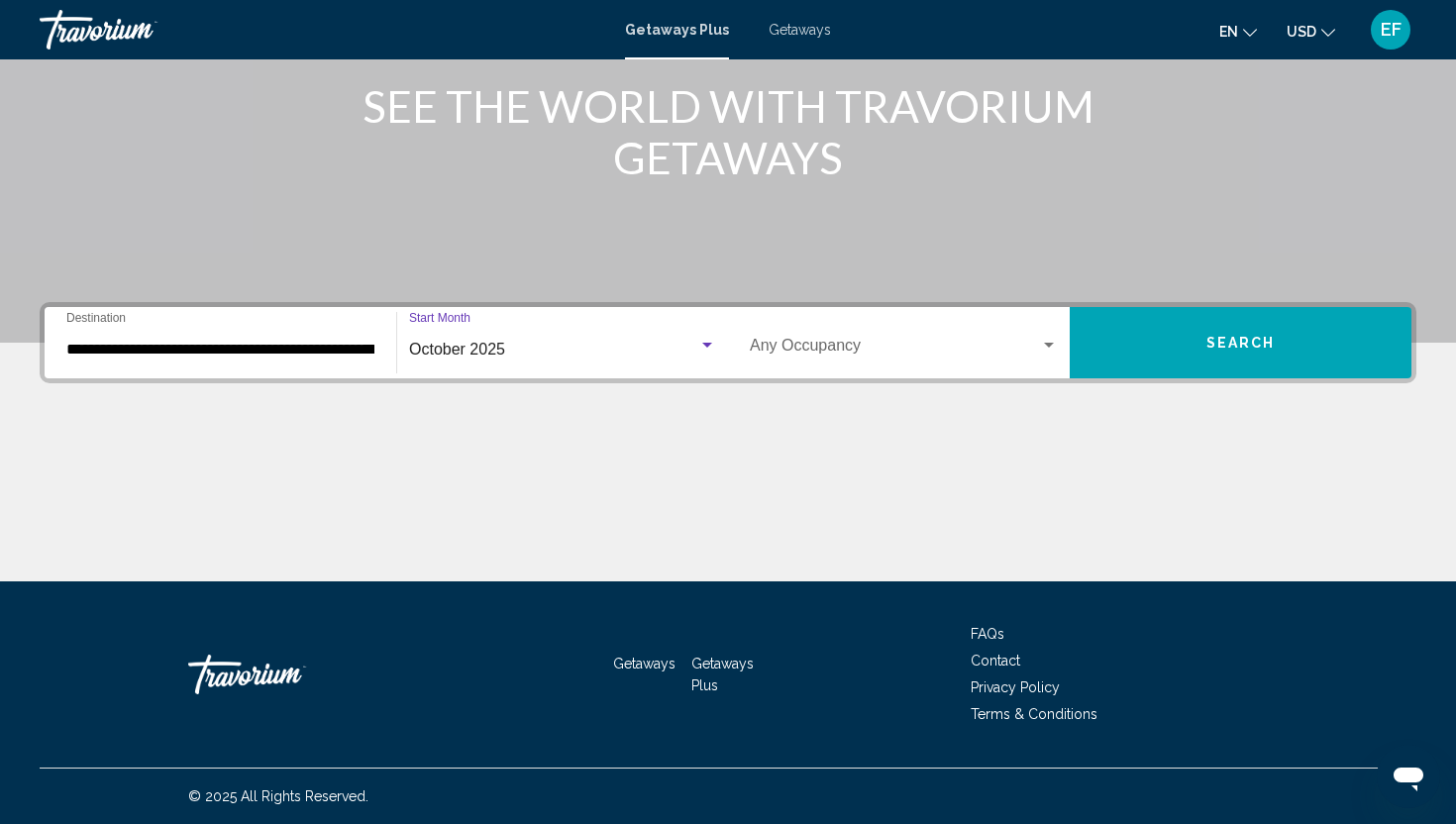 click at bounding box center [1049, 346] 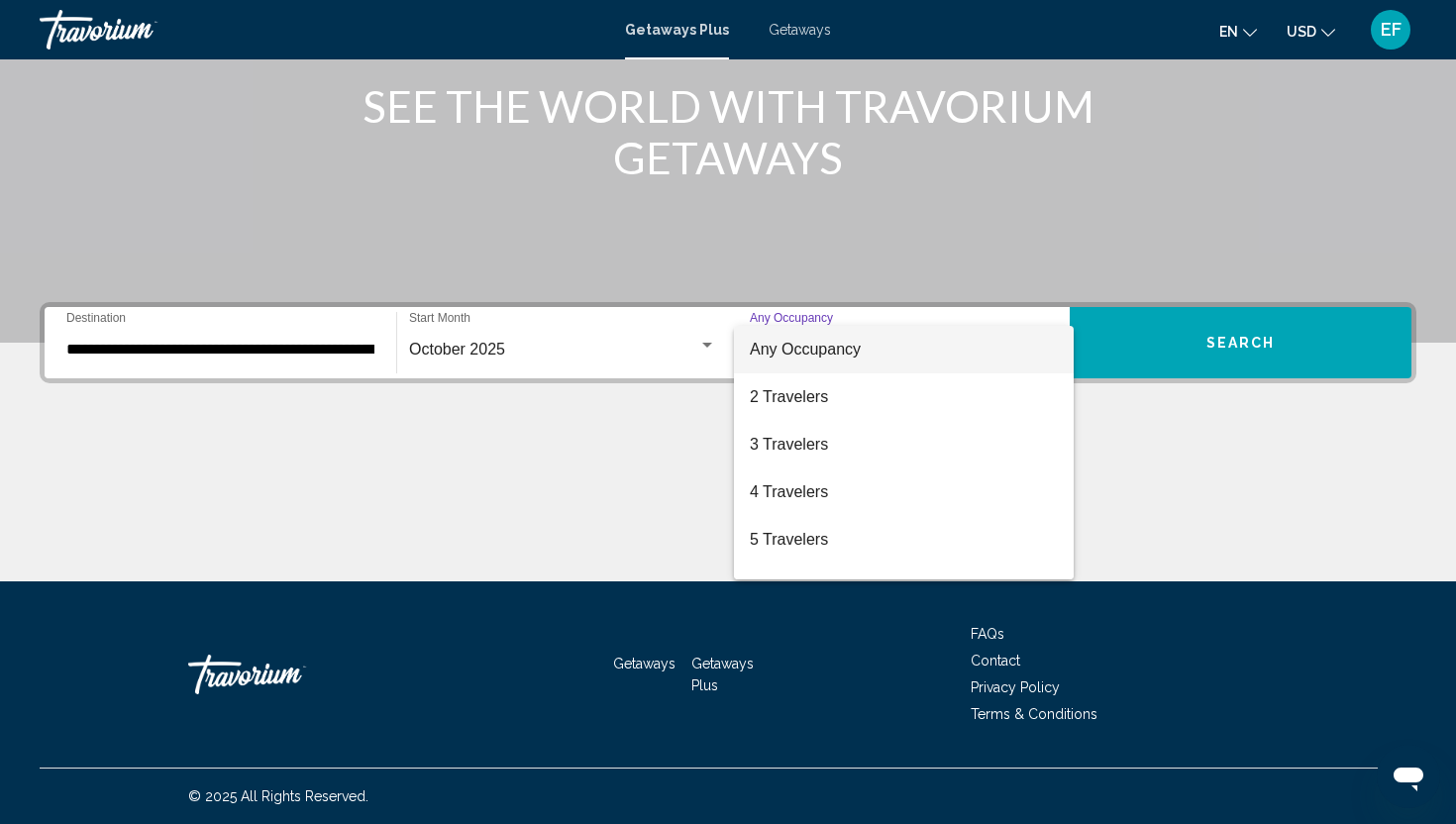 click at bounding box center [728, 412] 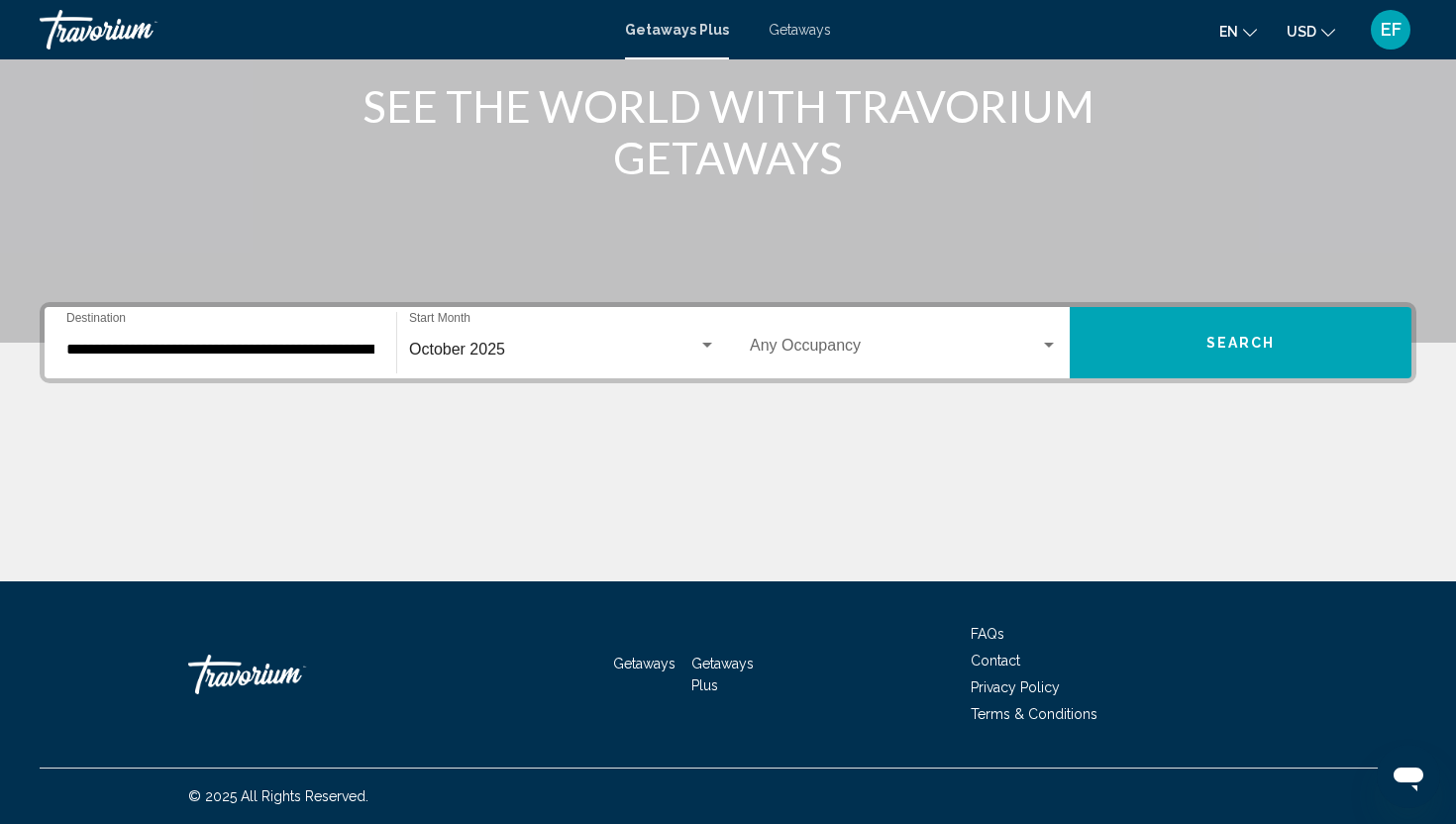 click on "**********" at bounding box center [220, 350] 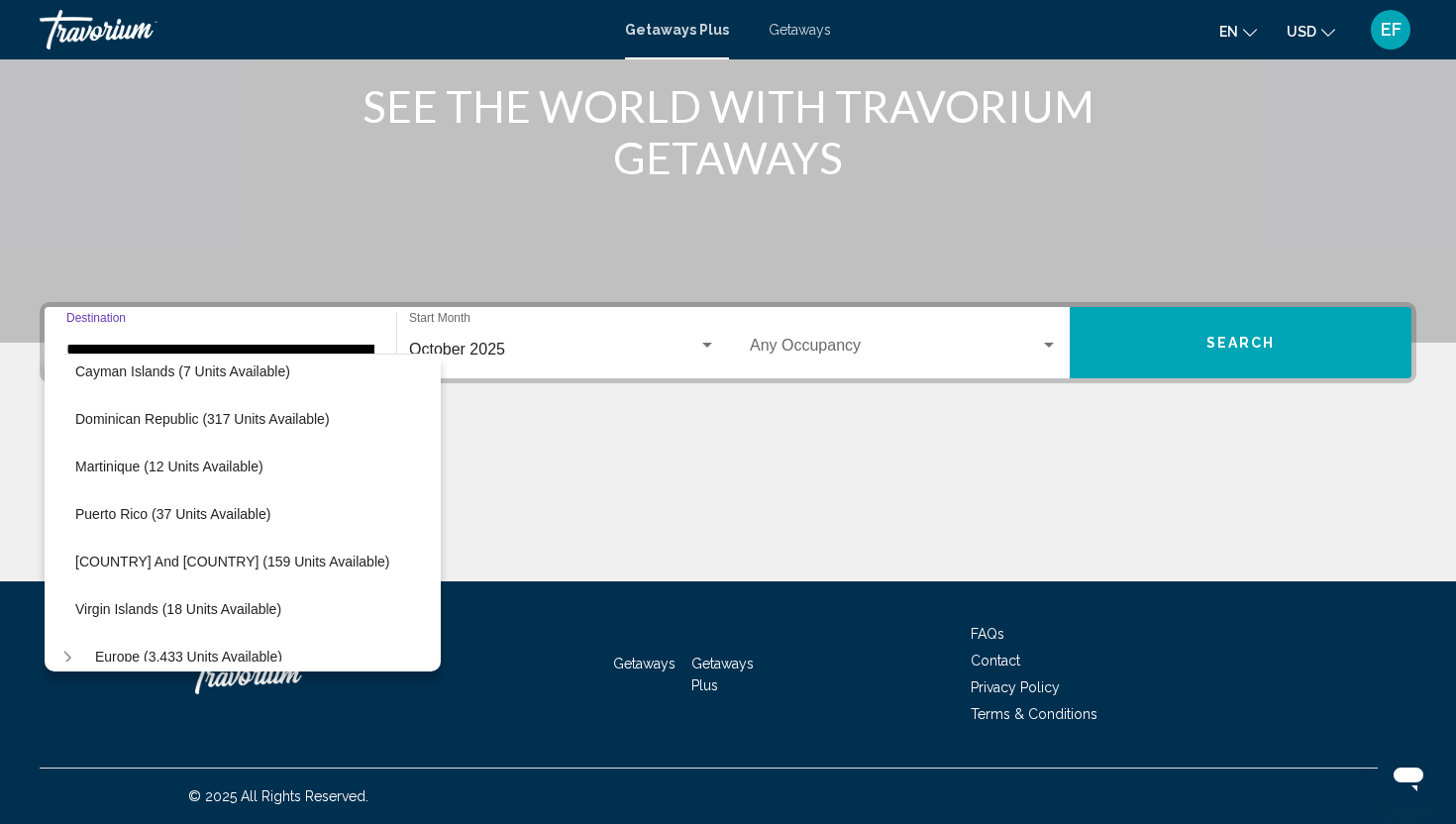 scroll, scrollTop: 343, scrollLeft: 19, axis: both 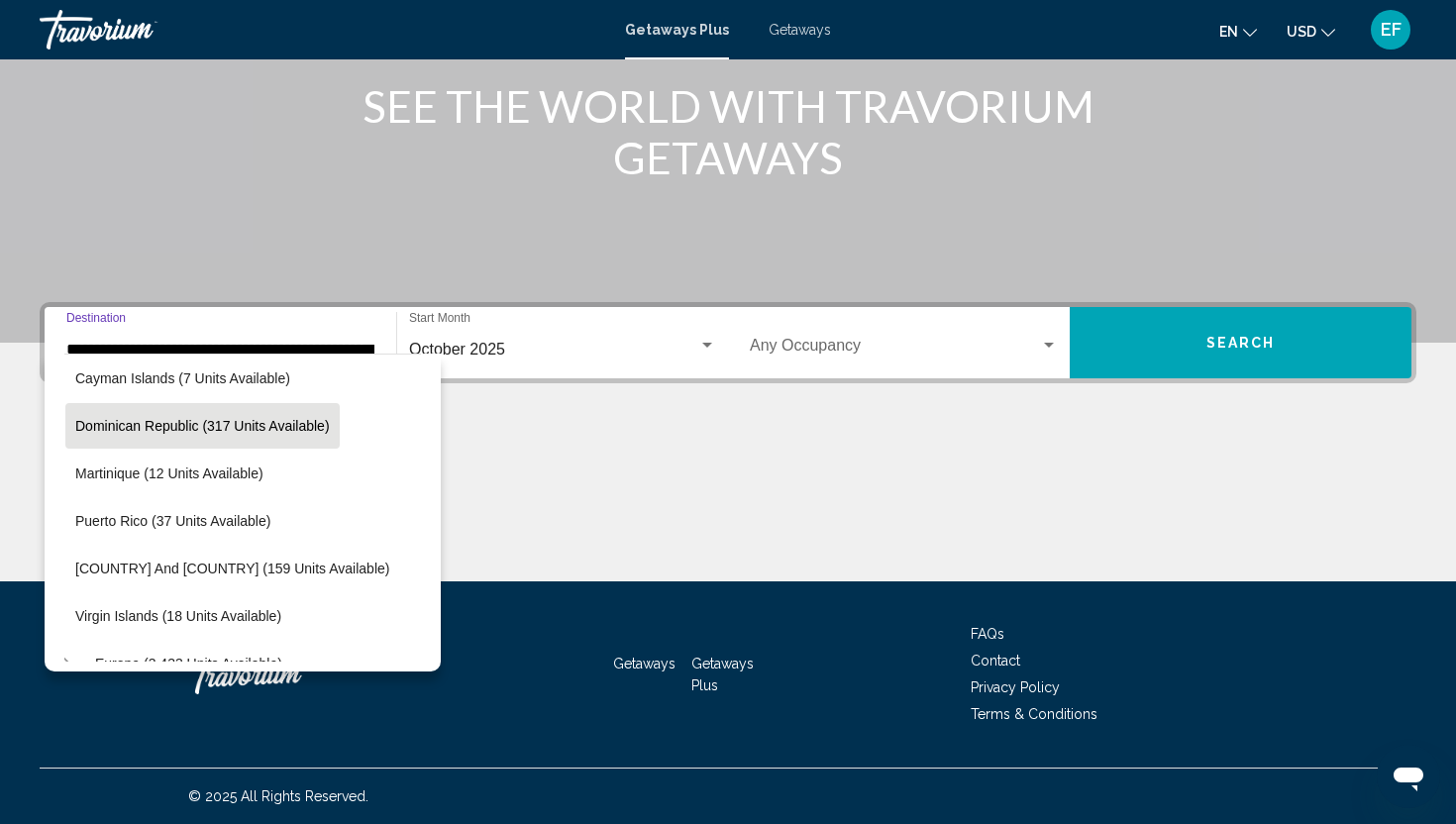 click on "Dominican Republic (317 units available)" 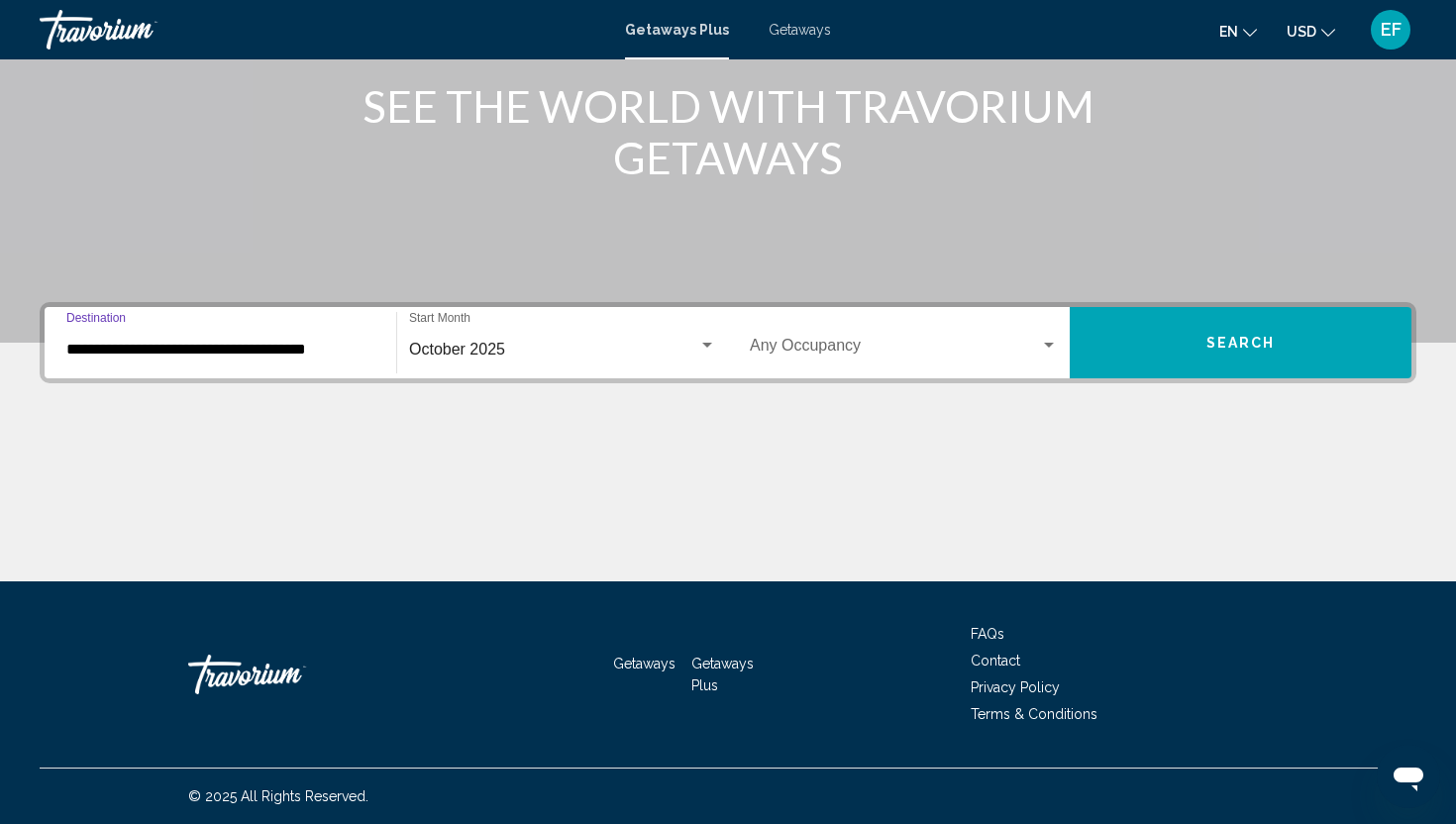 click at bounding box center [894, 350] 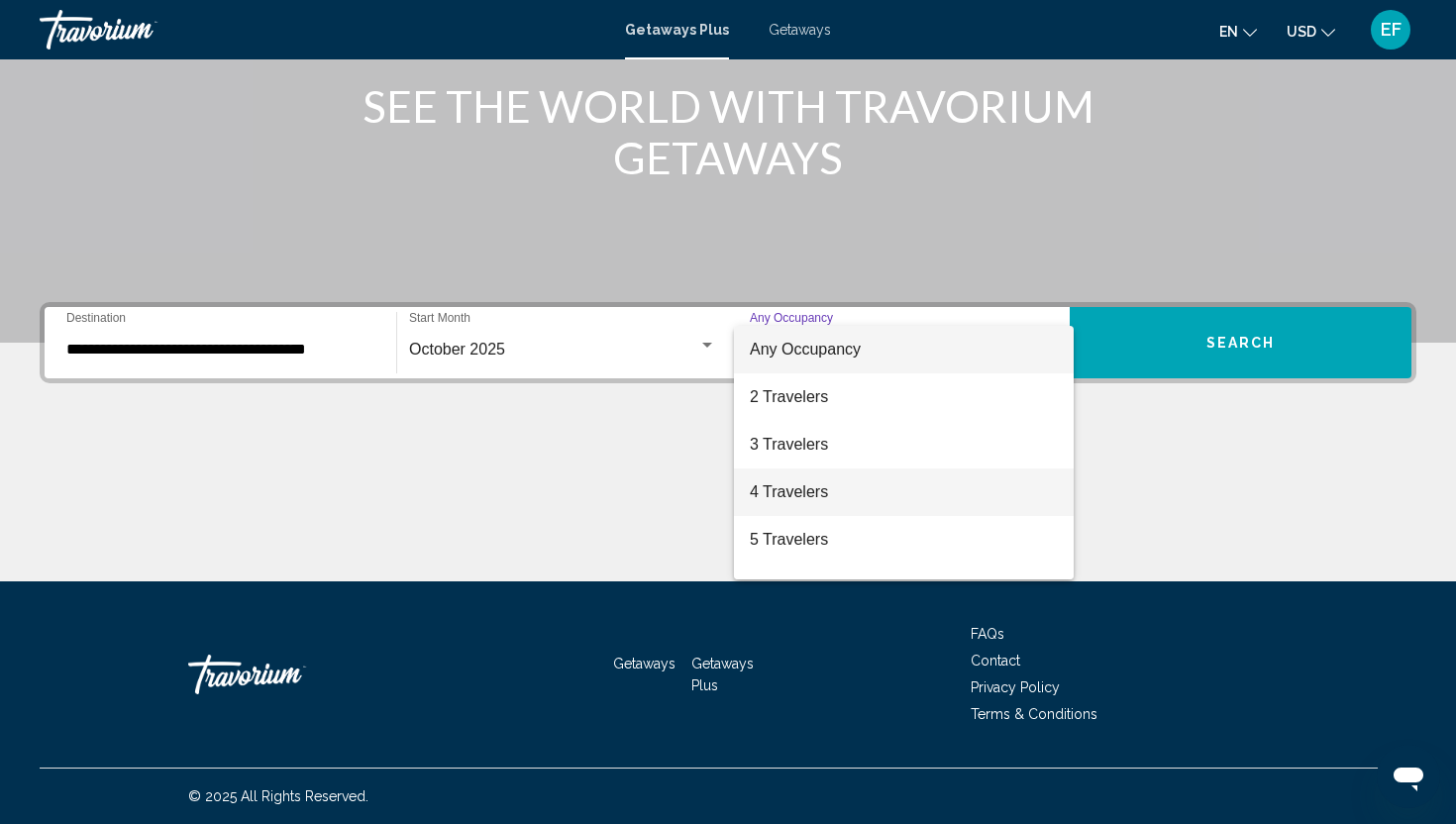 click on "4 Travelers" at bounding box center [903, 492] 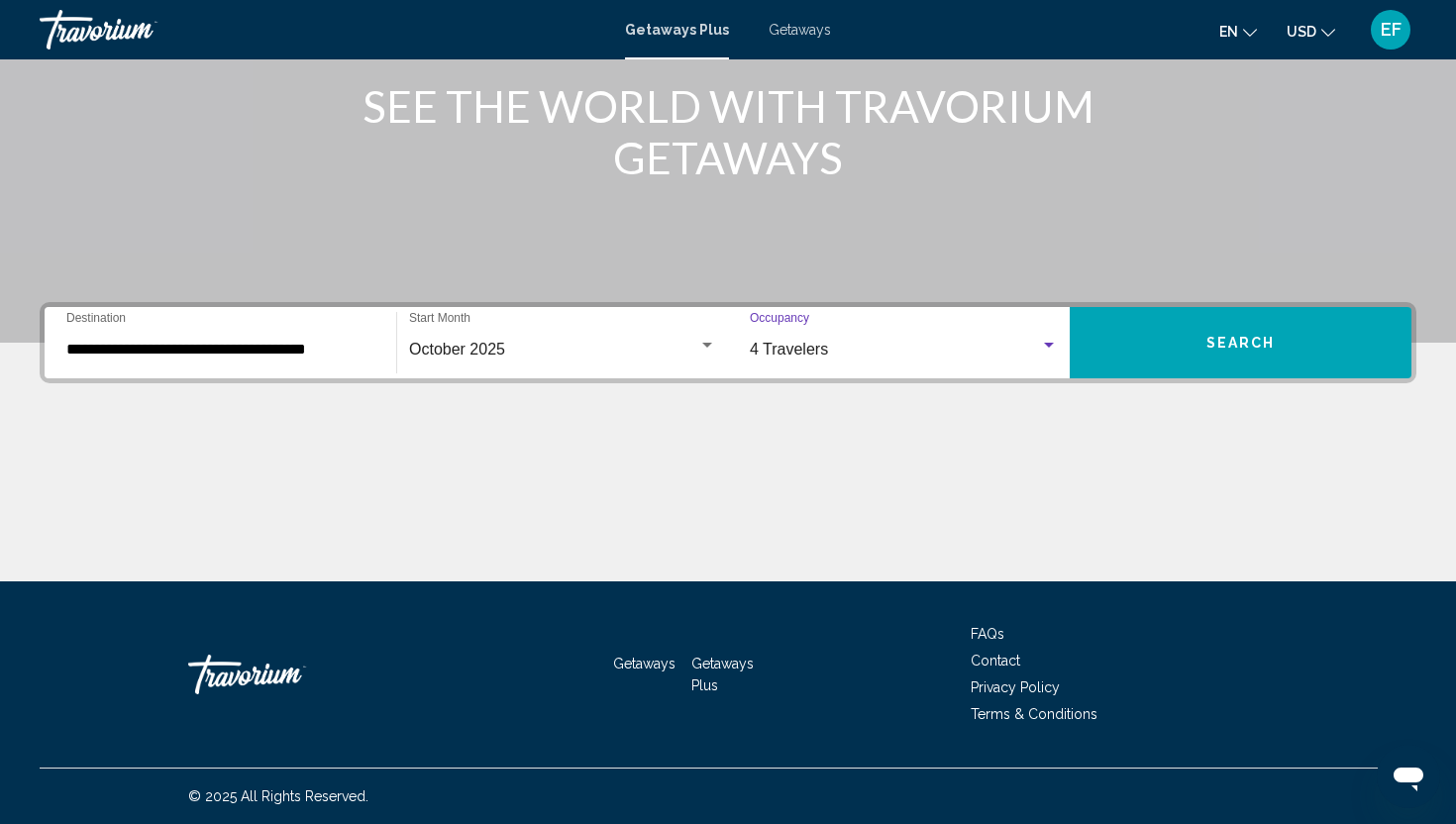 click on "Search" at bounding box center [1240, 343] 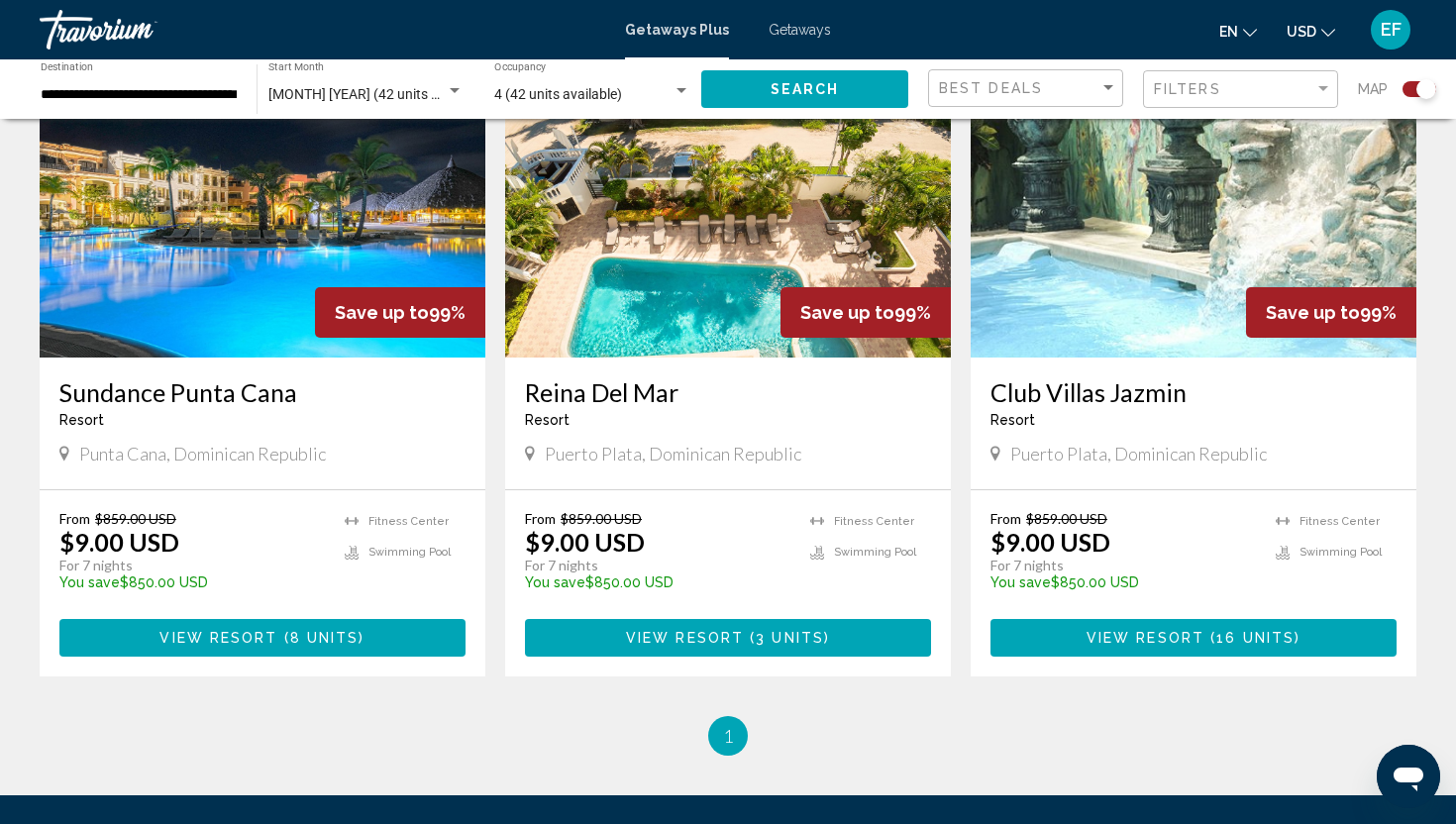 scroll, scrollTop: 1454, scrollLeft: 0, axis: vertical 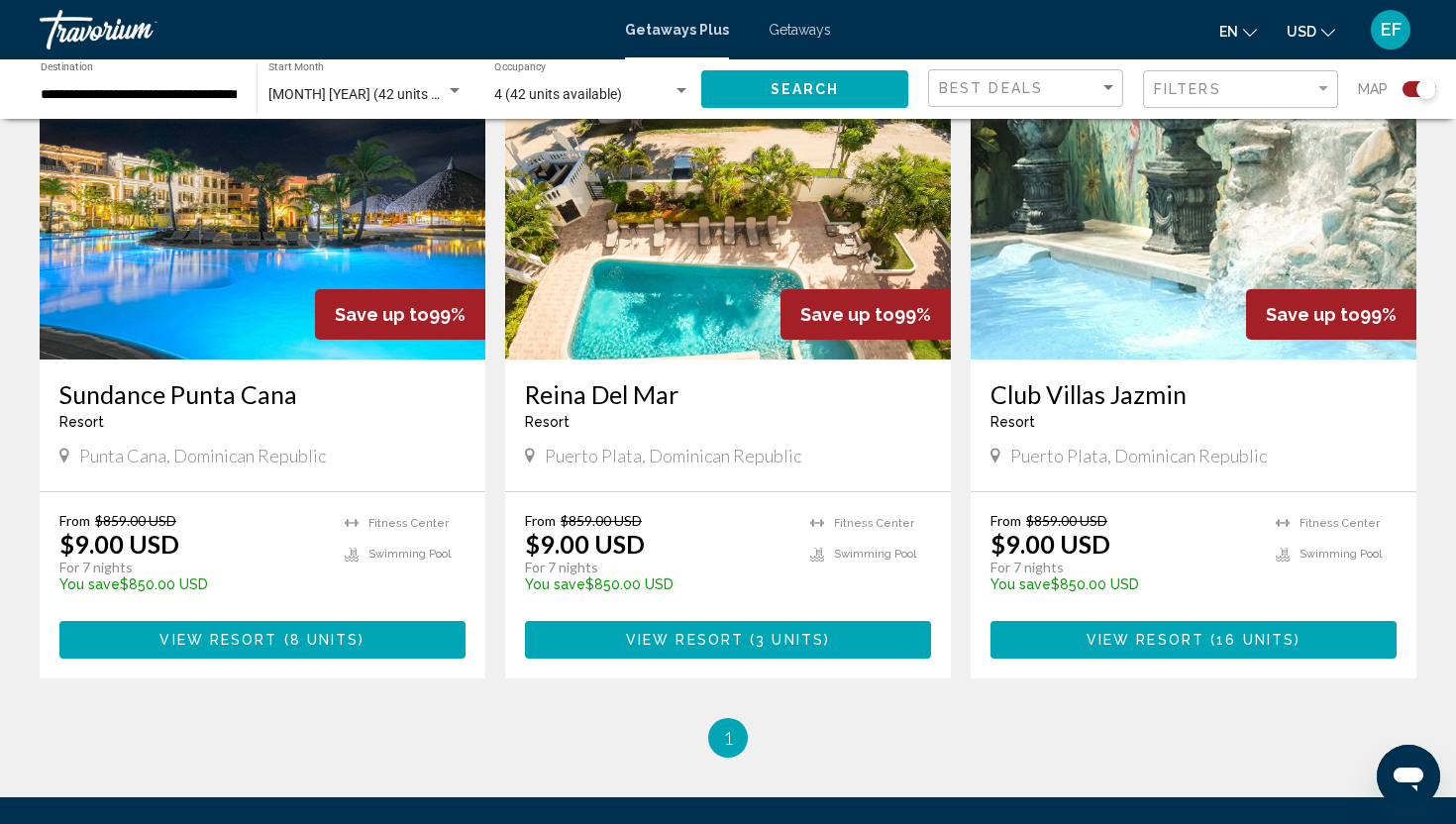 click on "View Resort    ( 8 units )" at bounding box center (262, 639) 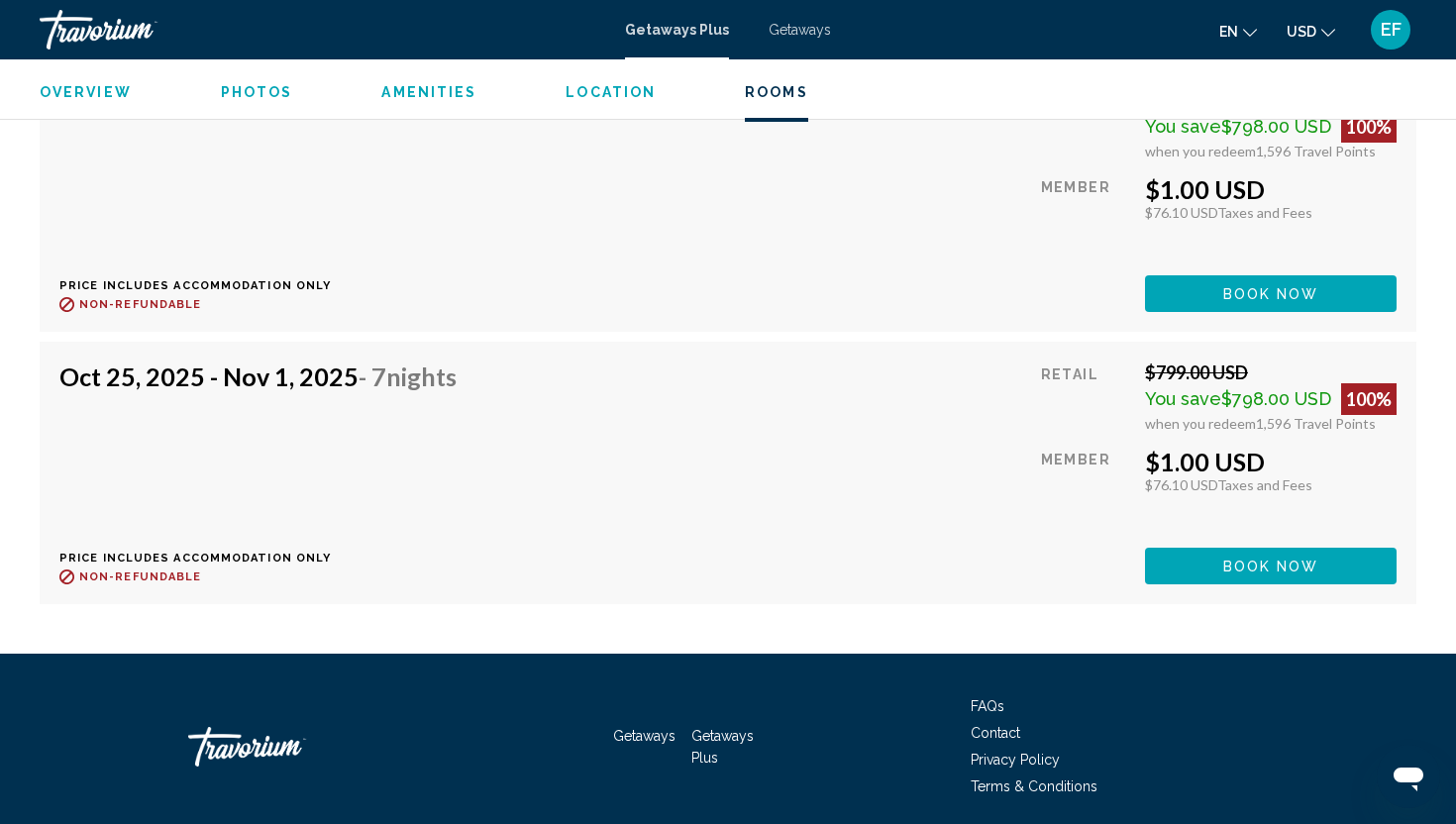 scroll, scrollTop: 3802, scrollLeft: 0, axis: vertical 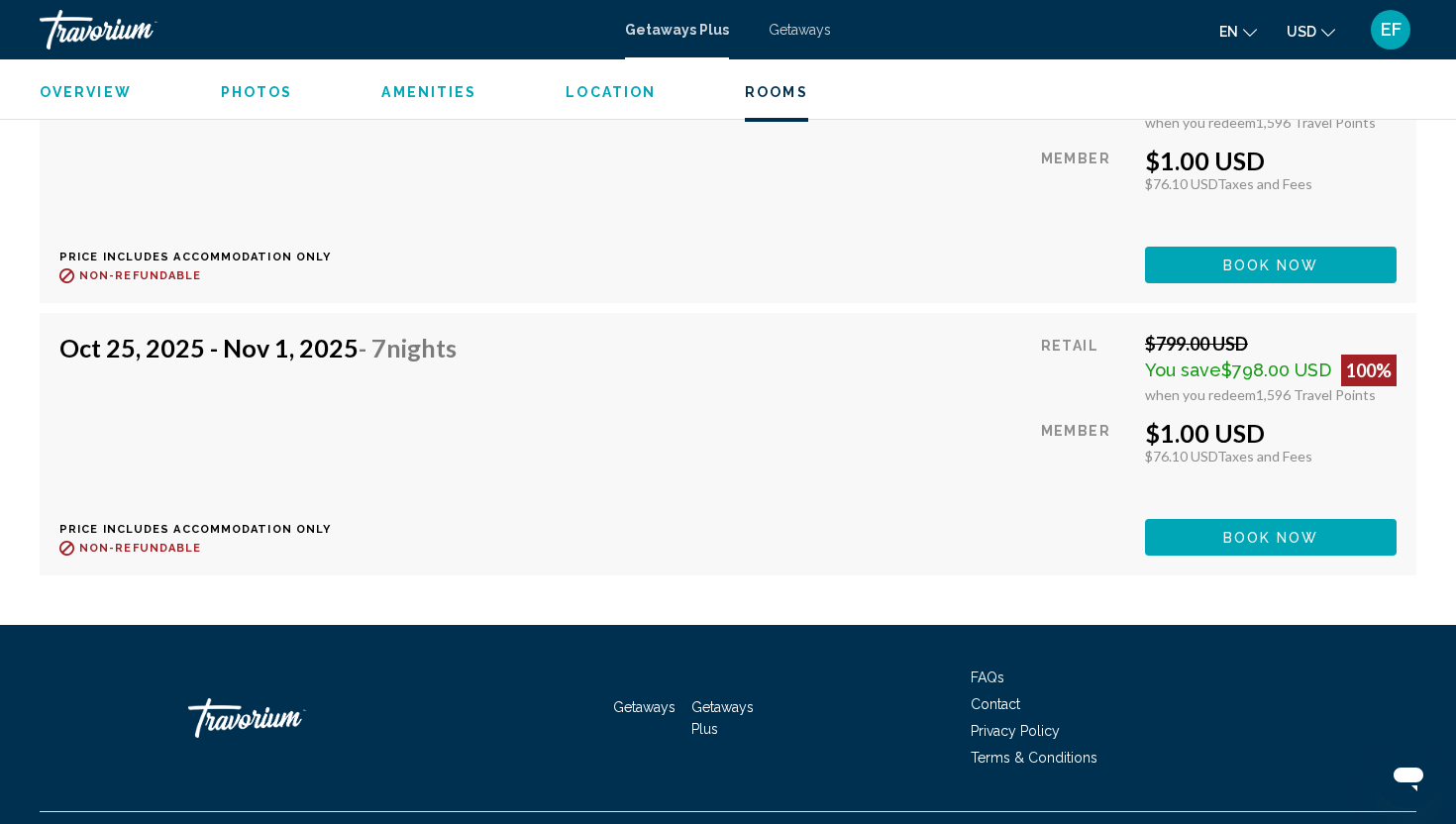 click on "Book now" at bounding box center [1271, -280] 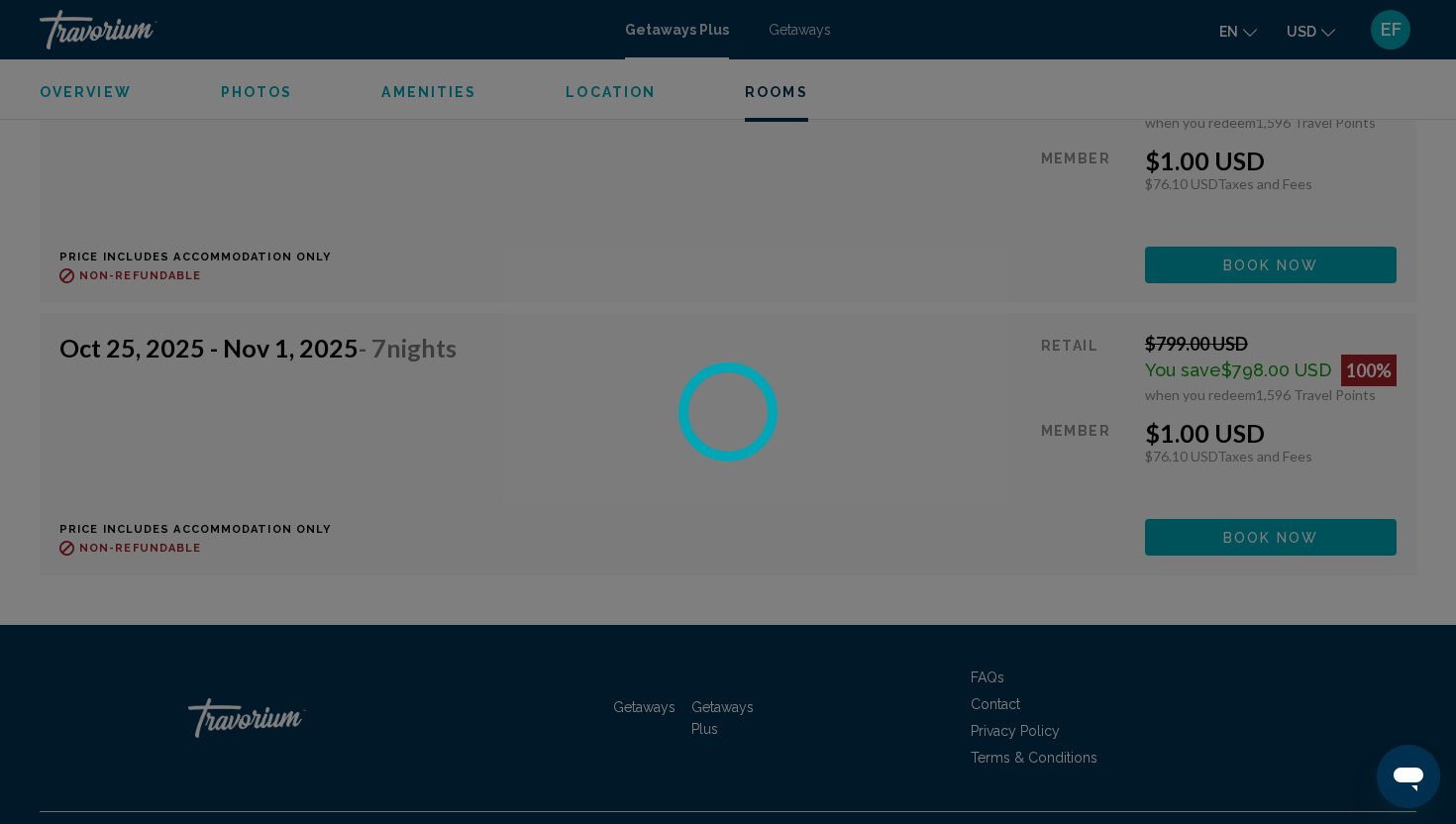 scroll, scrollTop: 0, scrollLeft: 0, axis: both 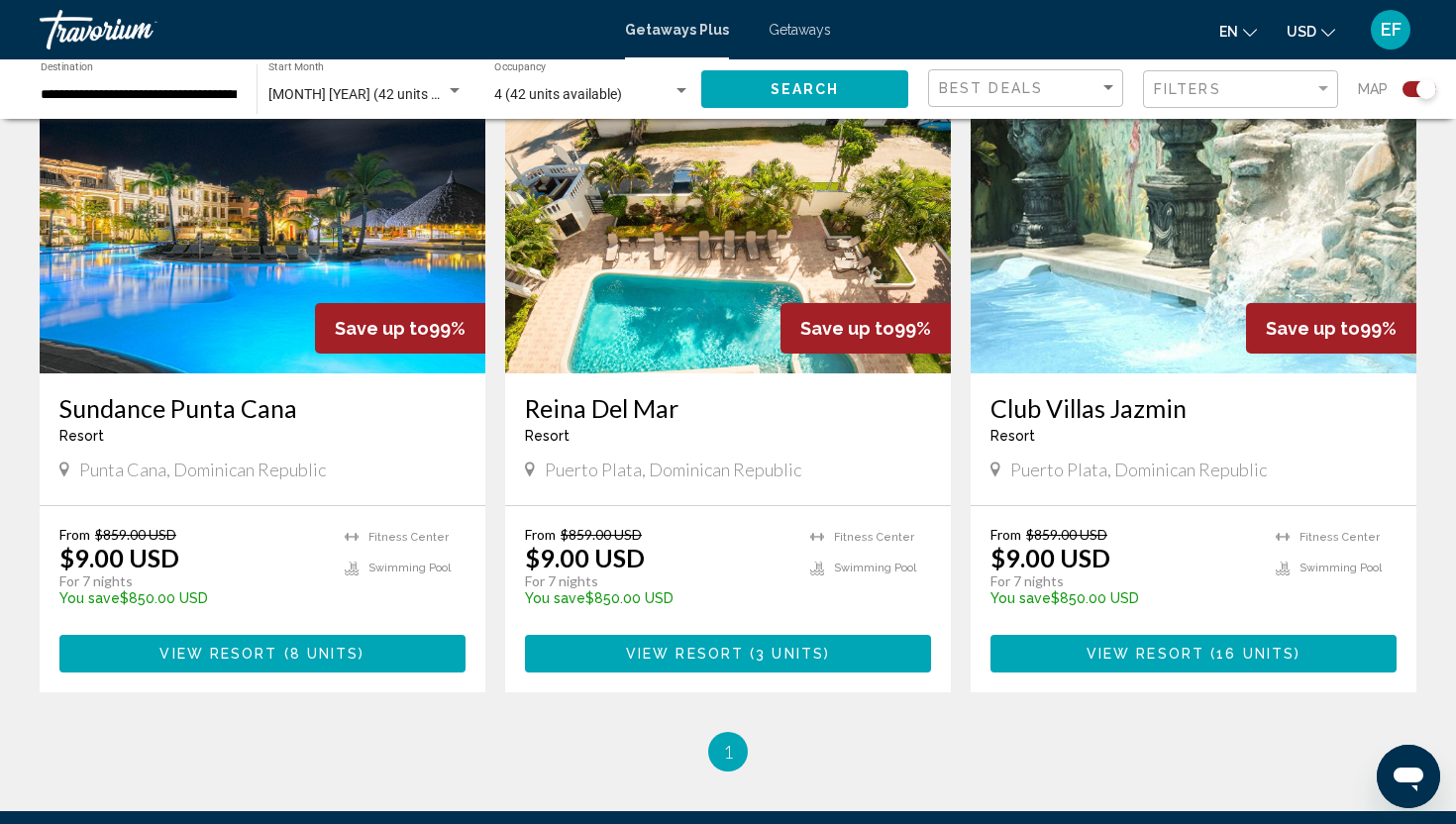 click on "Reina Del Mar" at bounding box center [728, 408] 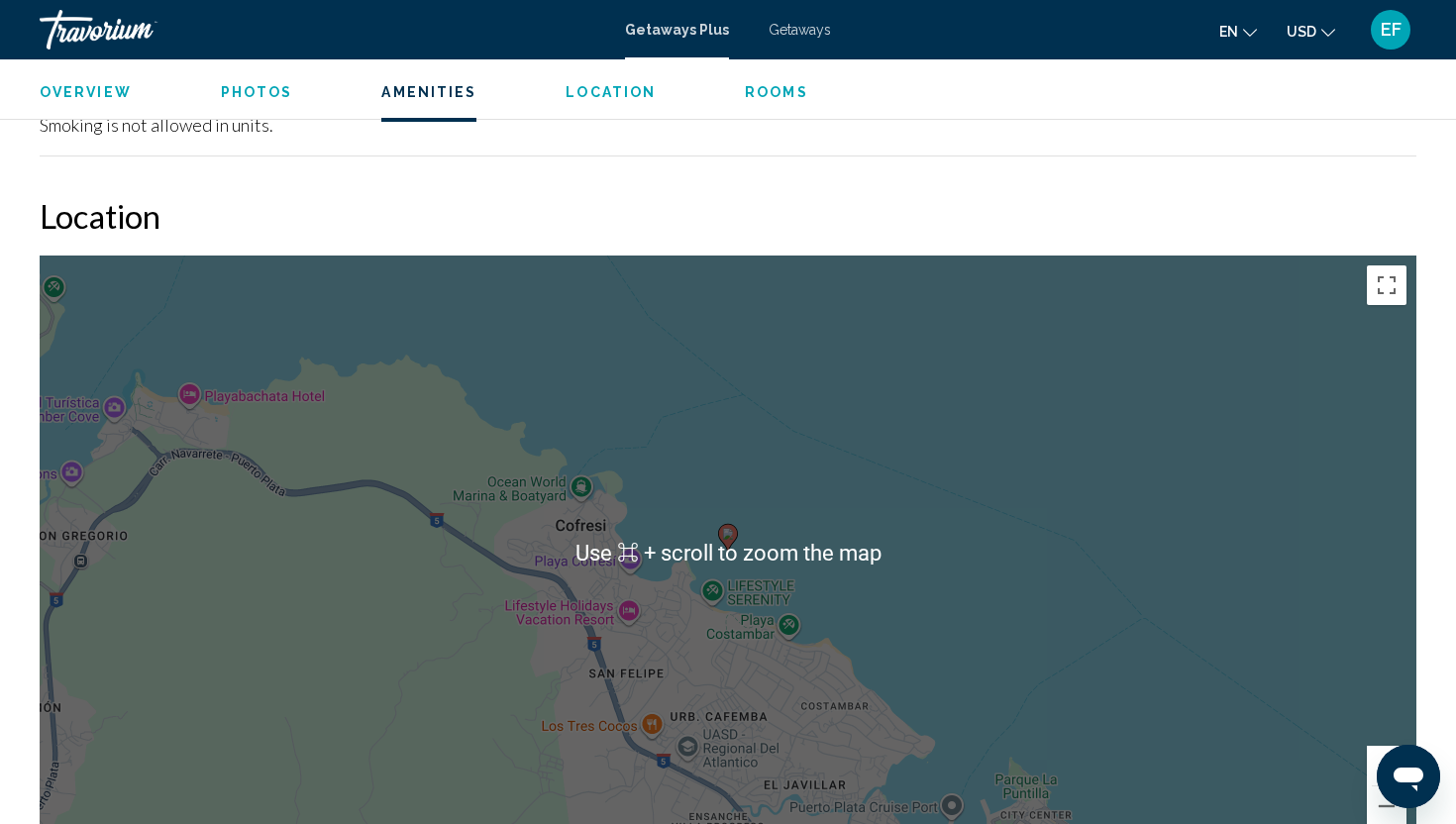scroll, scrollTop: 2348, scrollLeft: 0, axis: vertical 